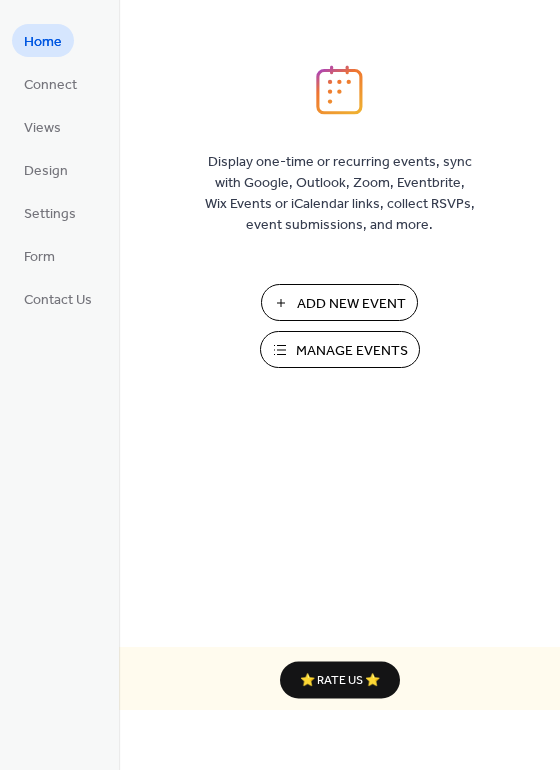 scroll, scrollTop: 0, scrollLeft: 0, axis: both 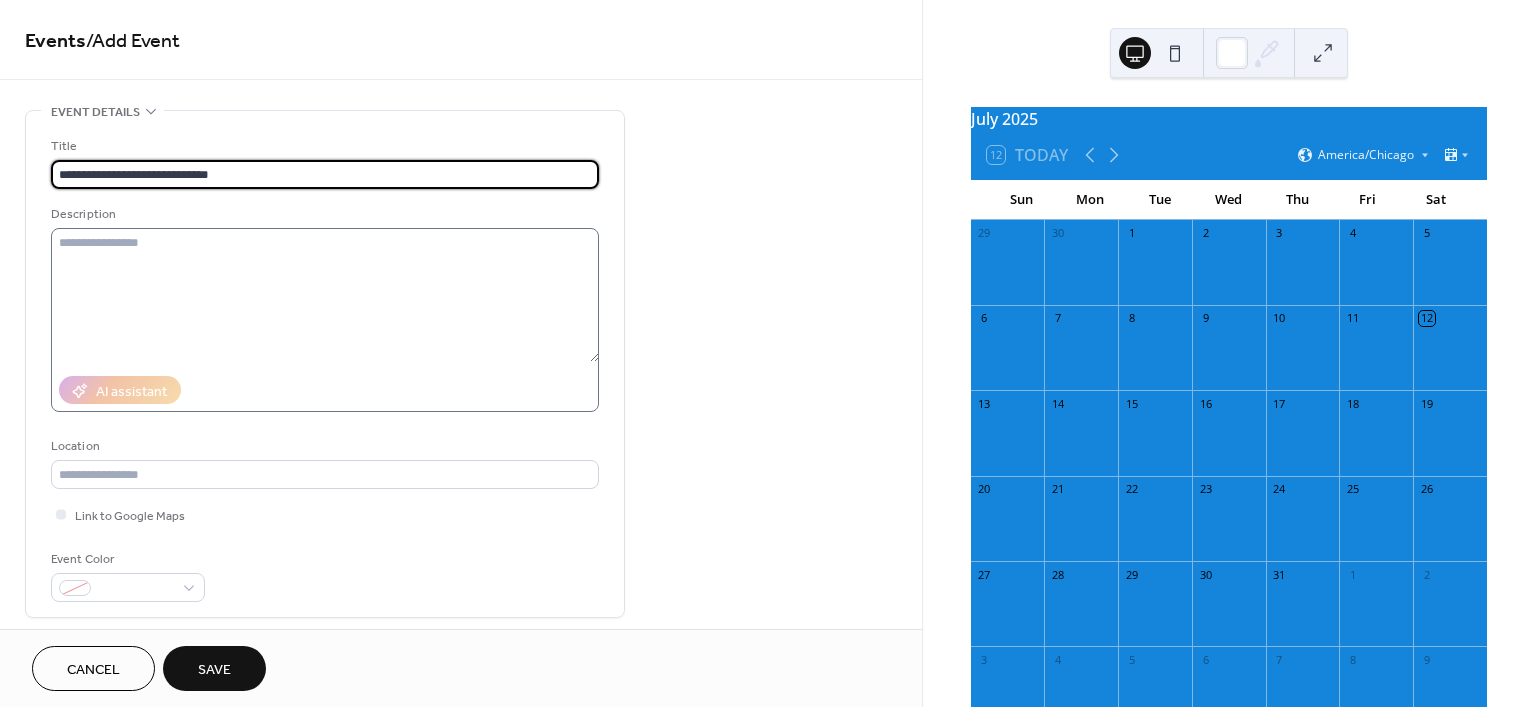 type on "**********" 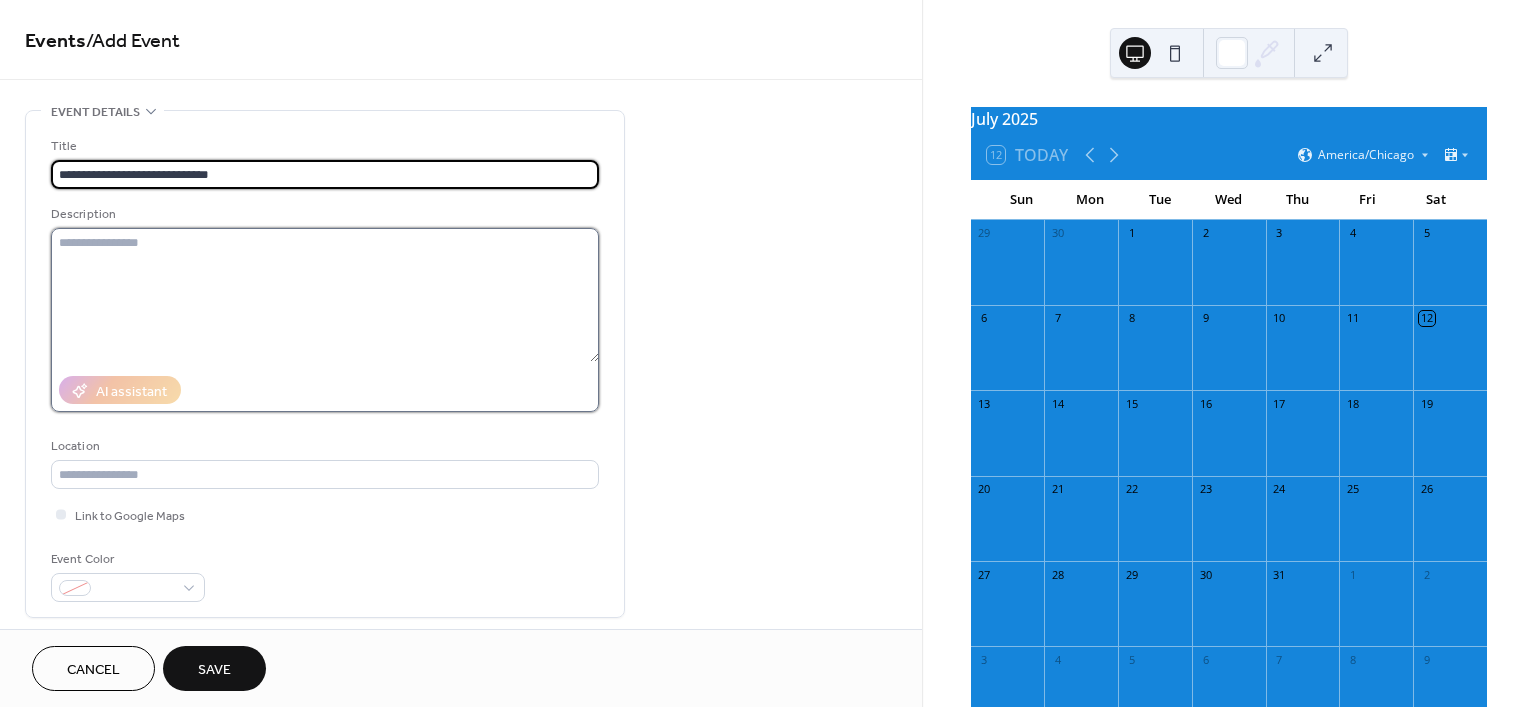 click at bounding box center (325, 295) 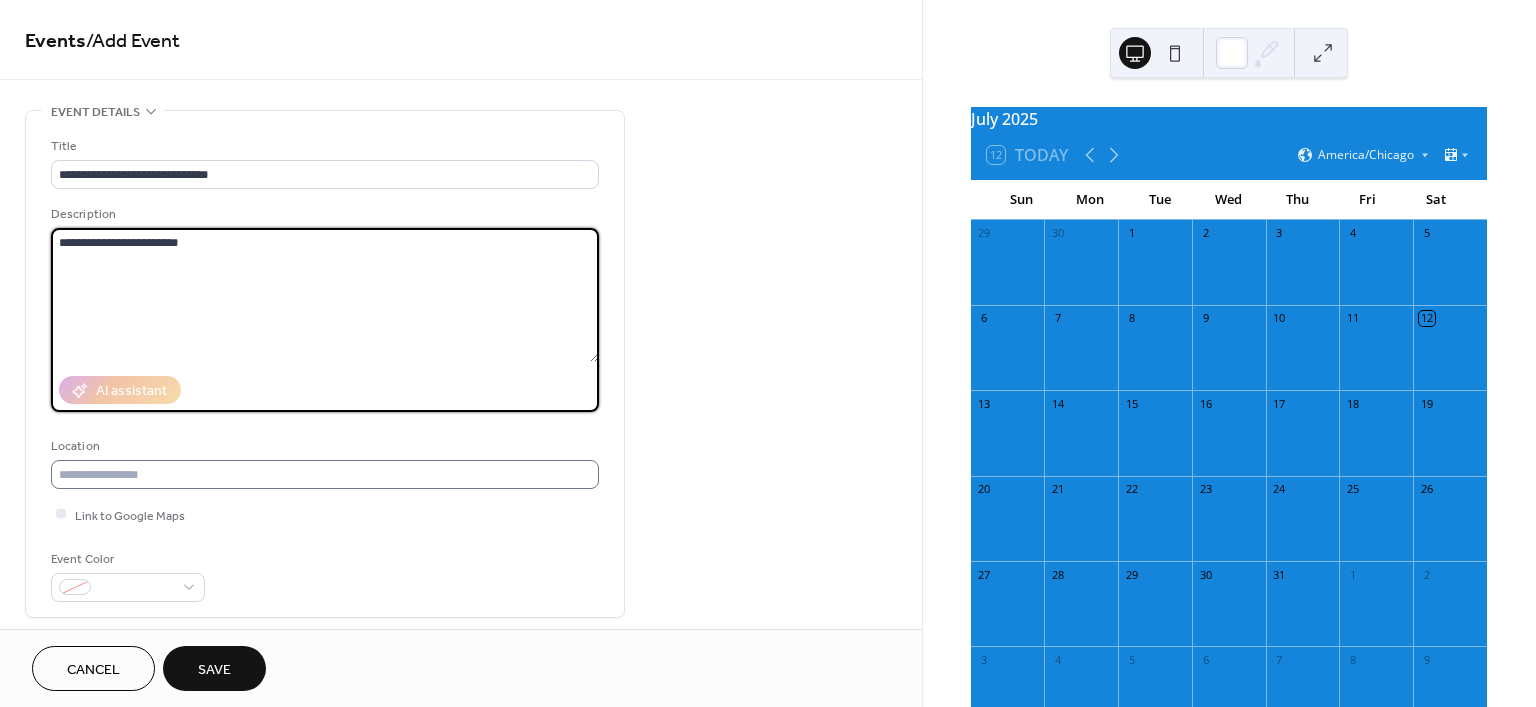 scroll, scrollTop: 41, scrollLeft: 0, axis: vertical 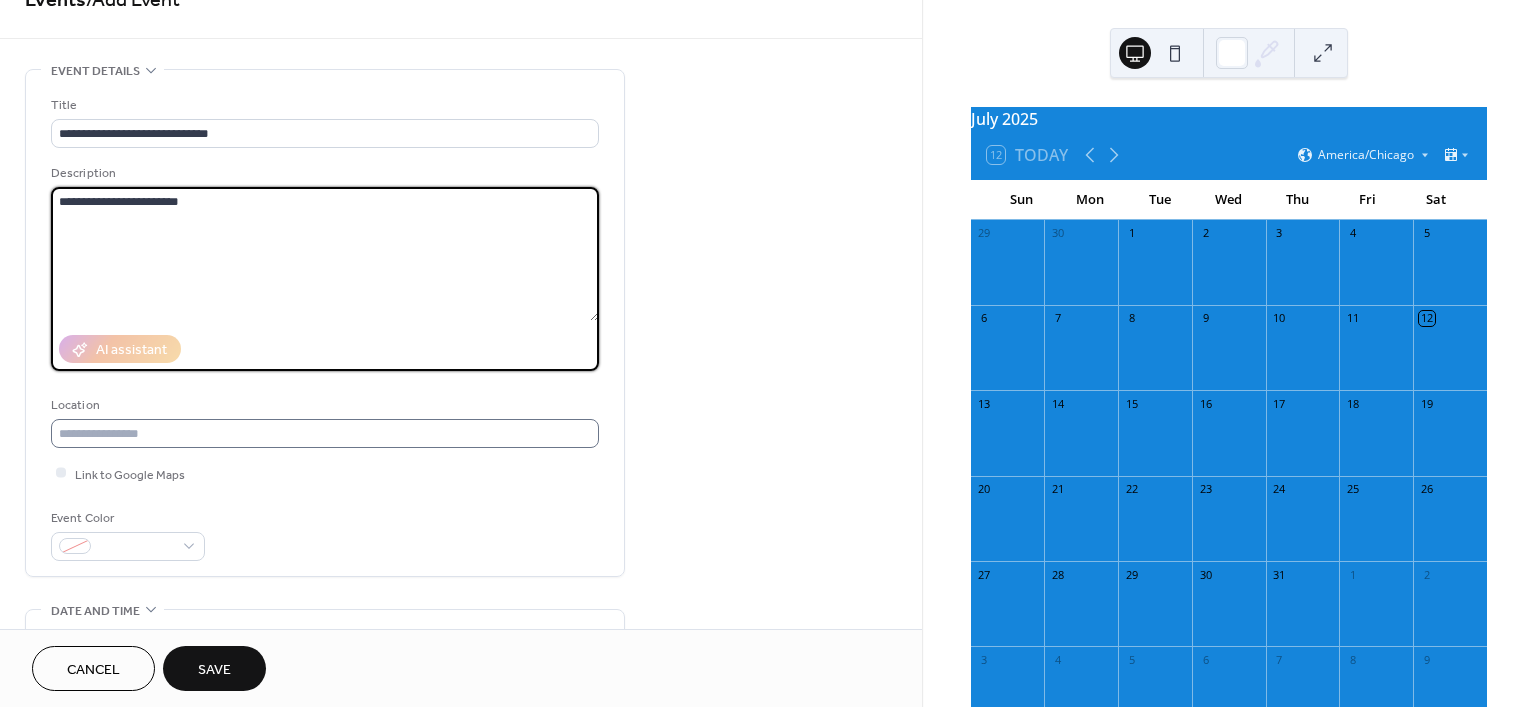 type on "**********" 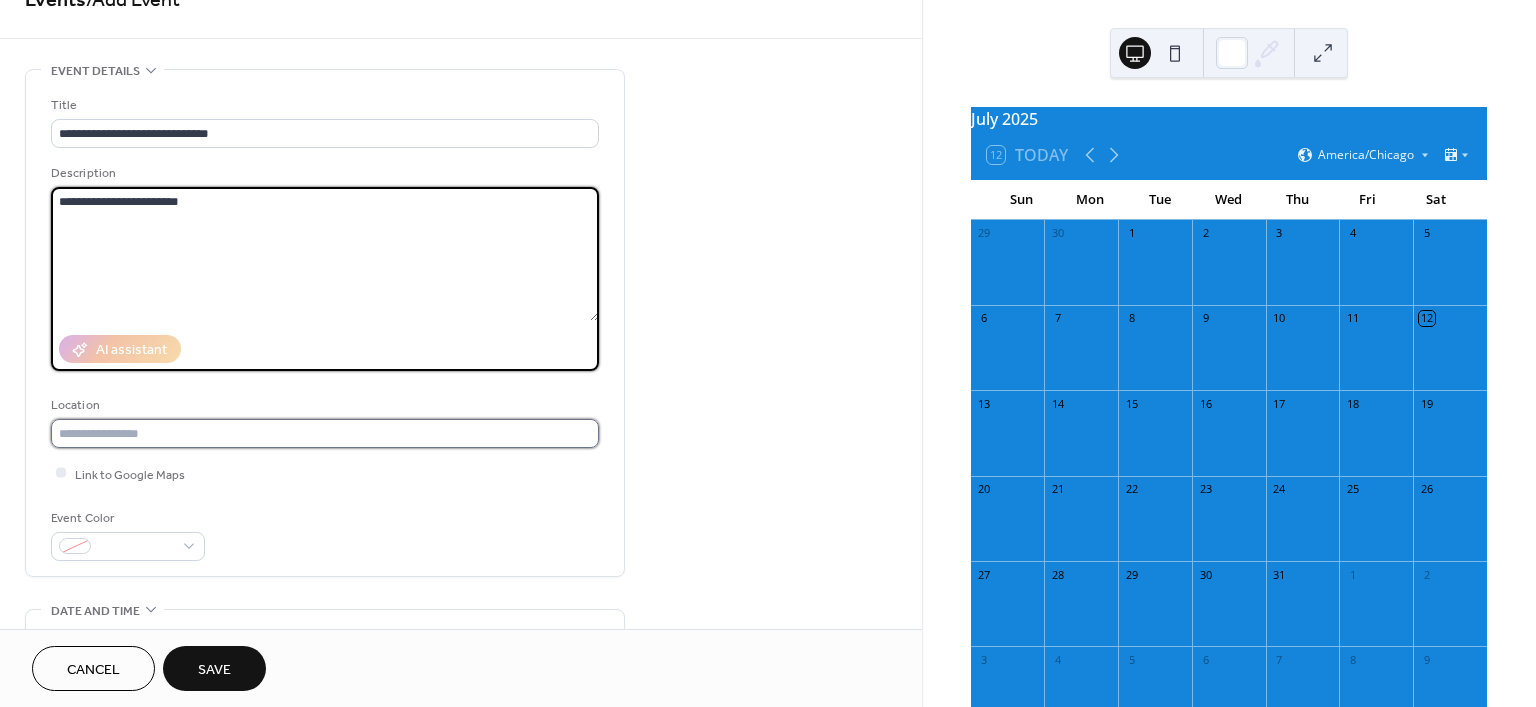click at bounding box center [325, 433] 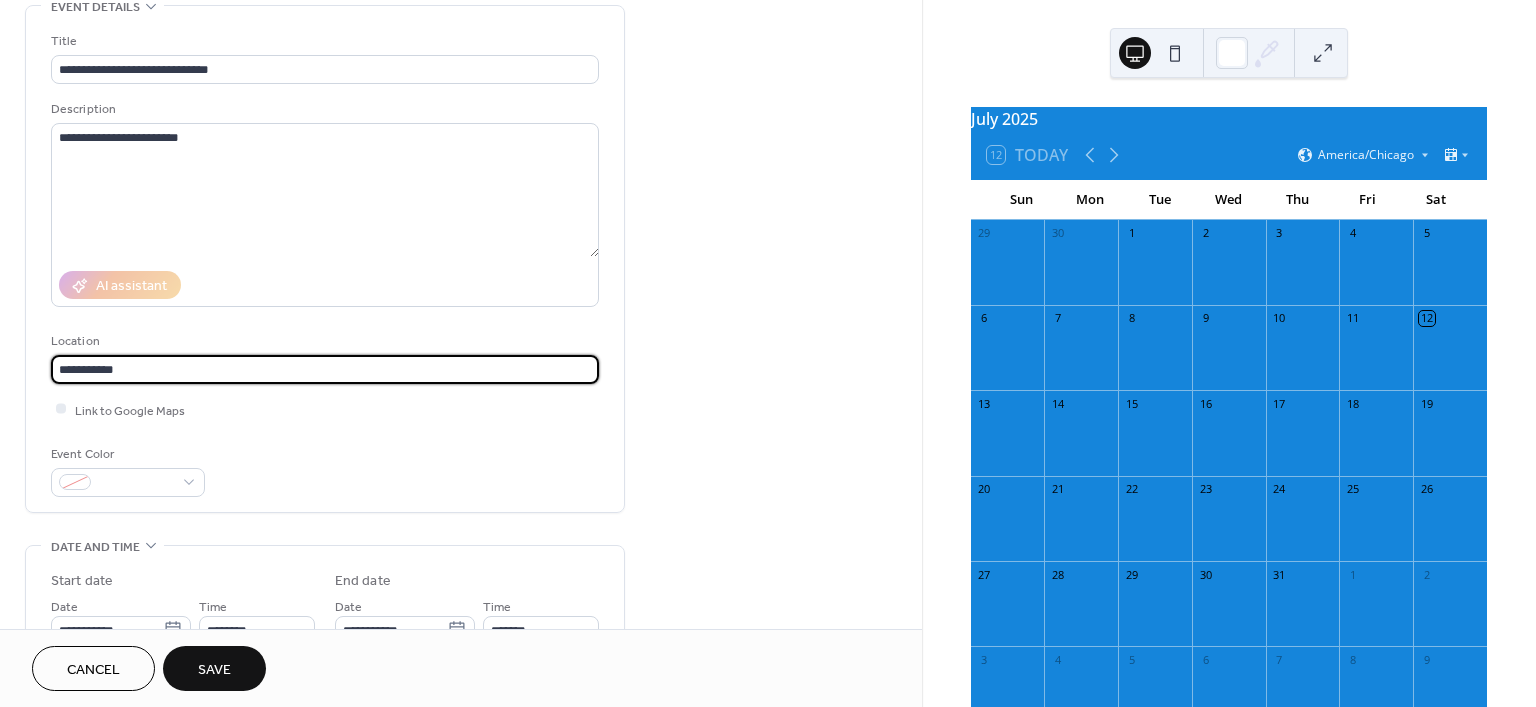 scroll, scrollTop: 125, scrollLeft: 0, axis: vertical 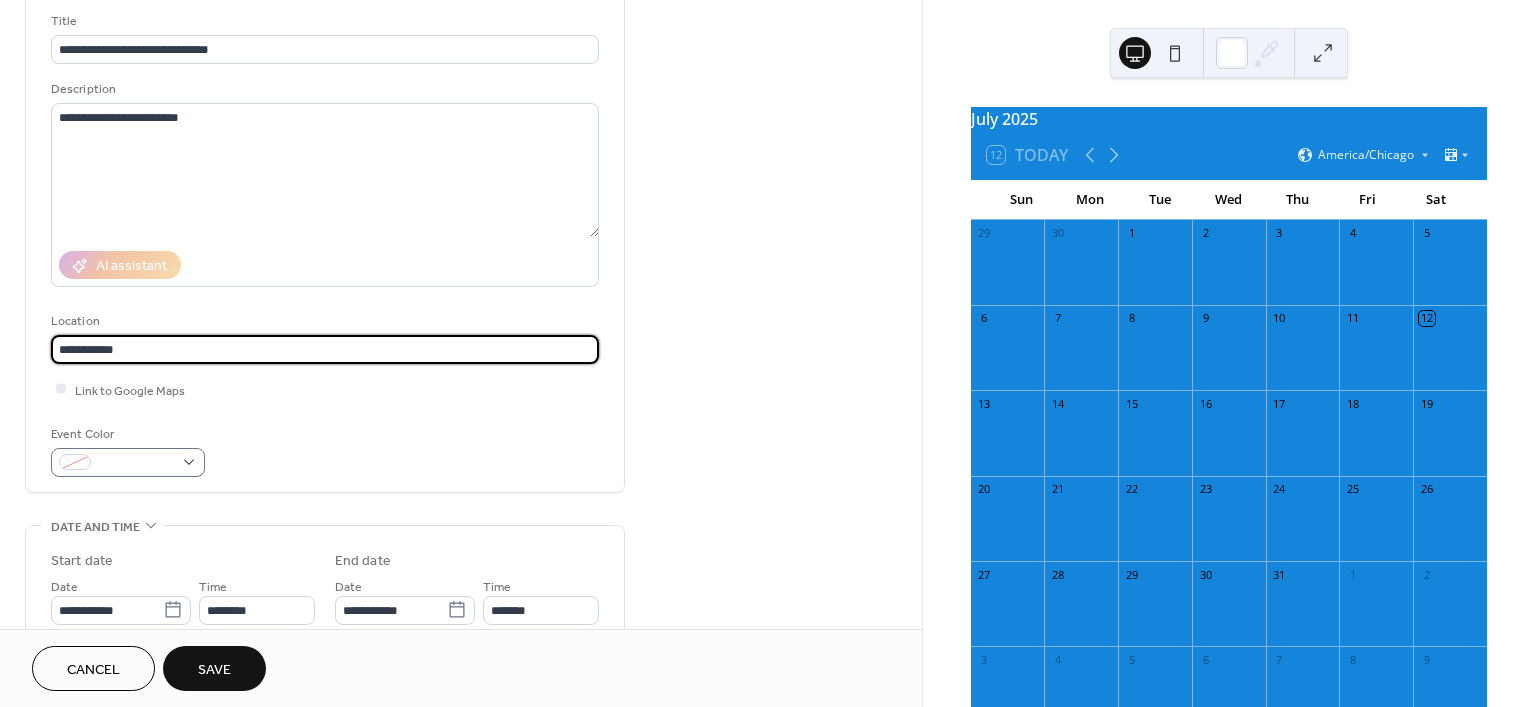 type on "**********" 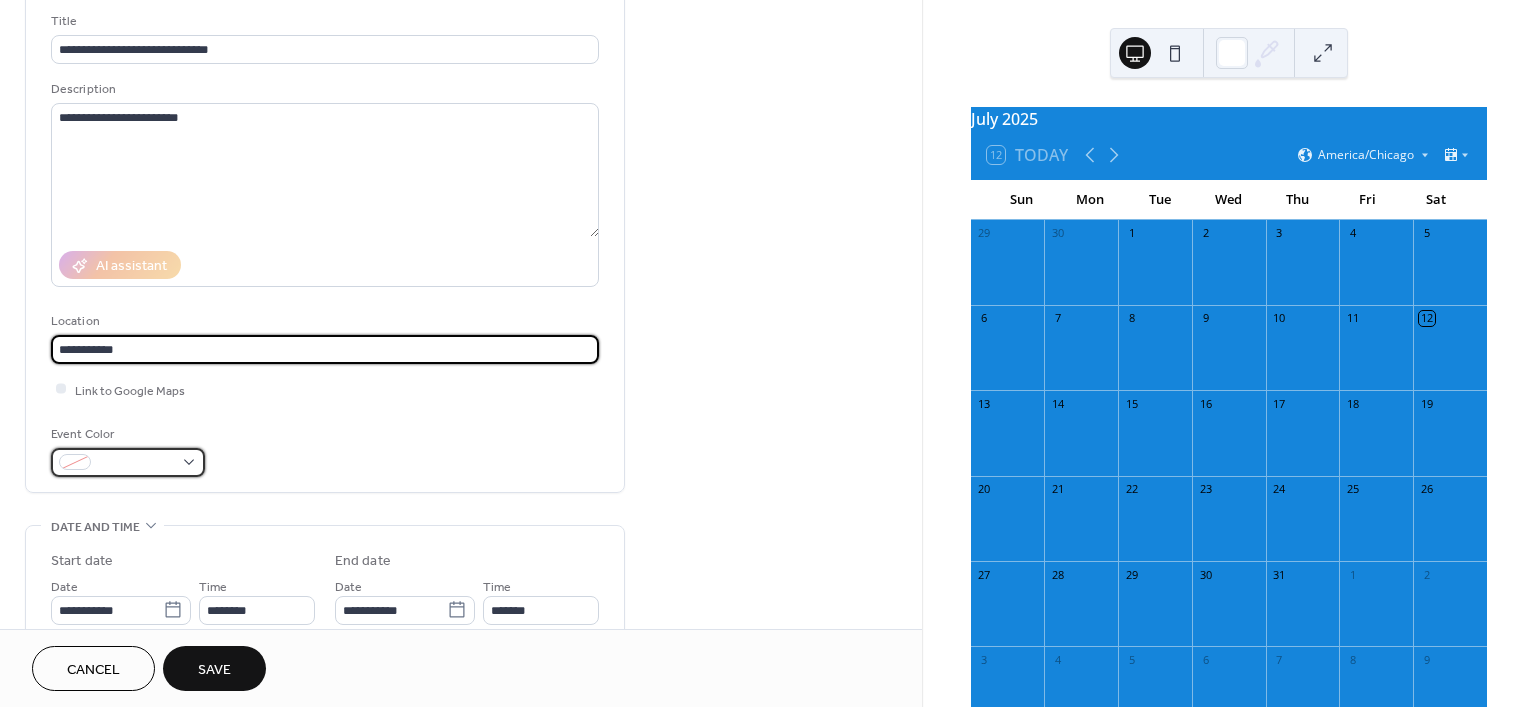 click at bounding box center (128, 462) 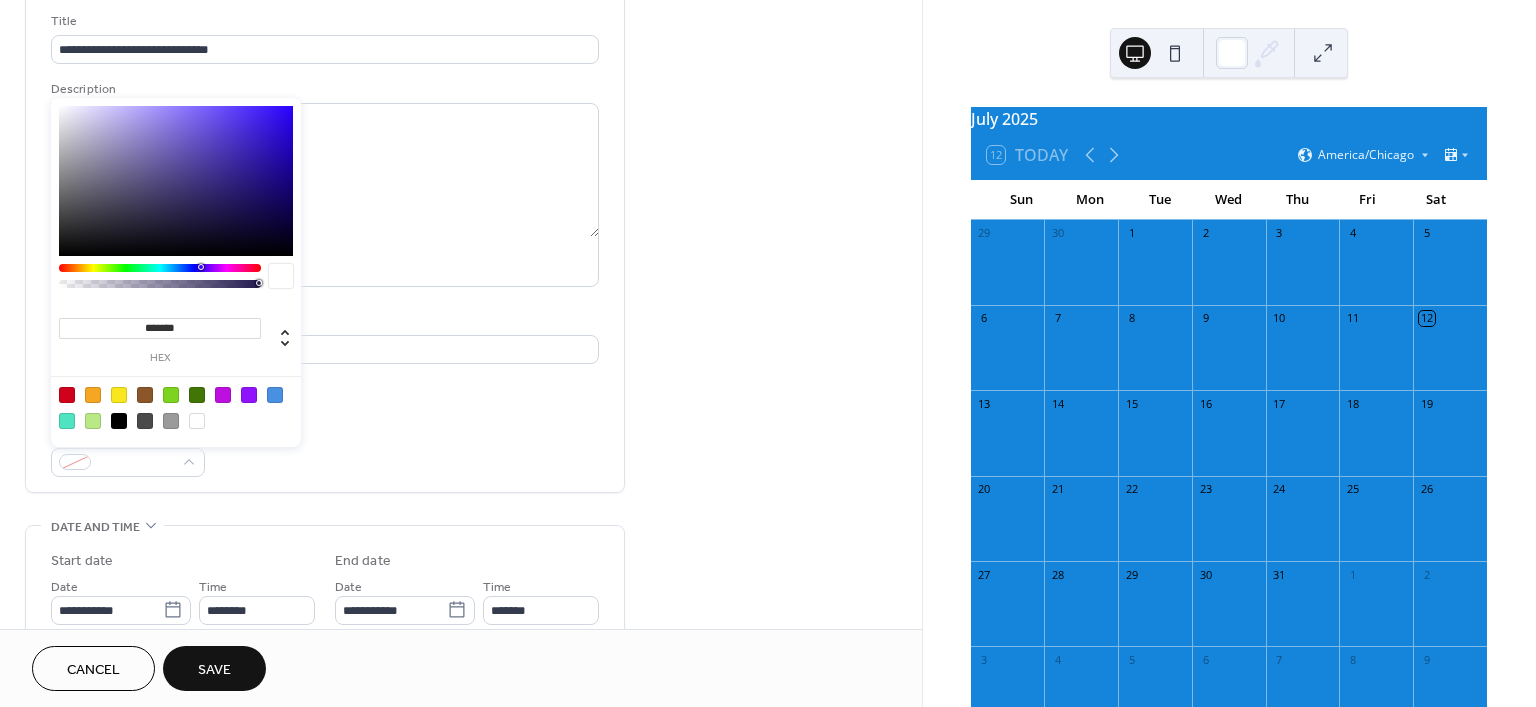 click at bounding box center (67, 395) 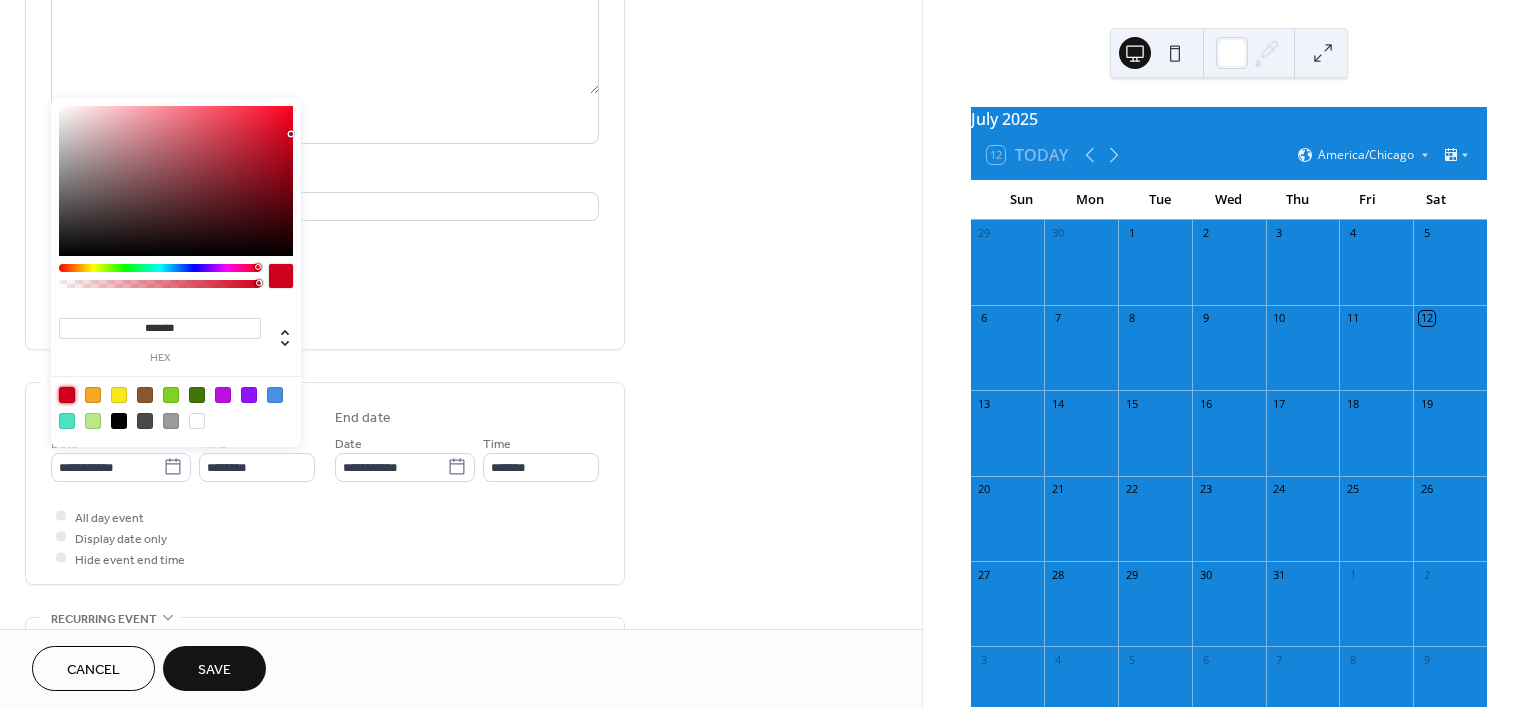 scroll, scrollTop: 250, scrollLeft: 0, axis: vertical 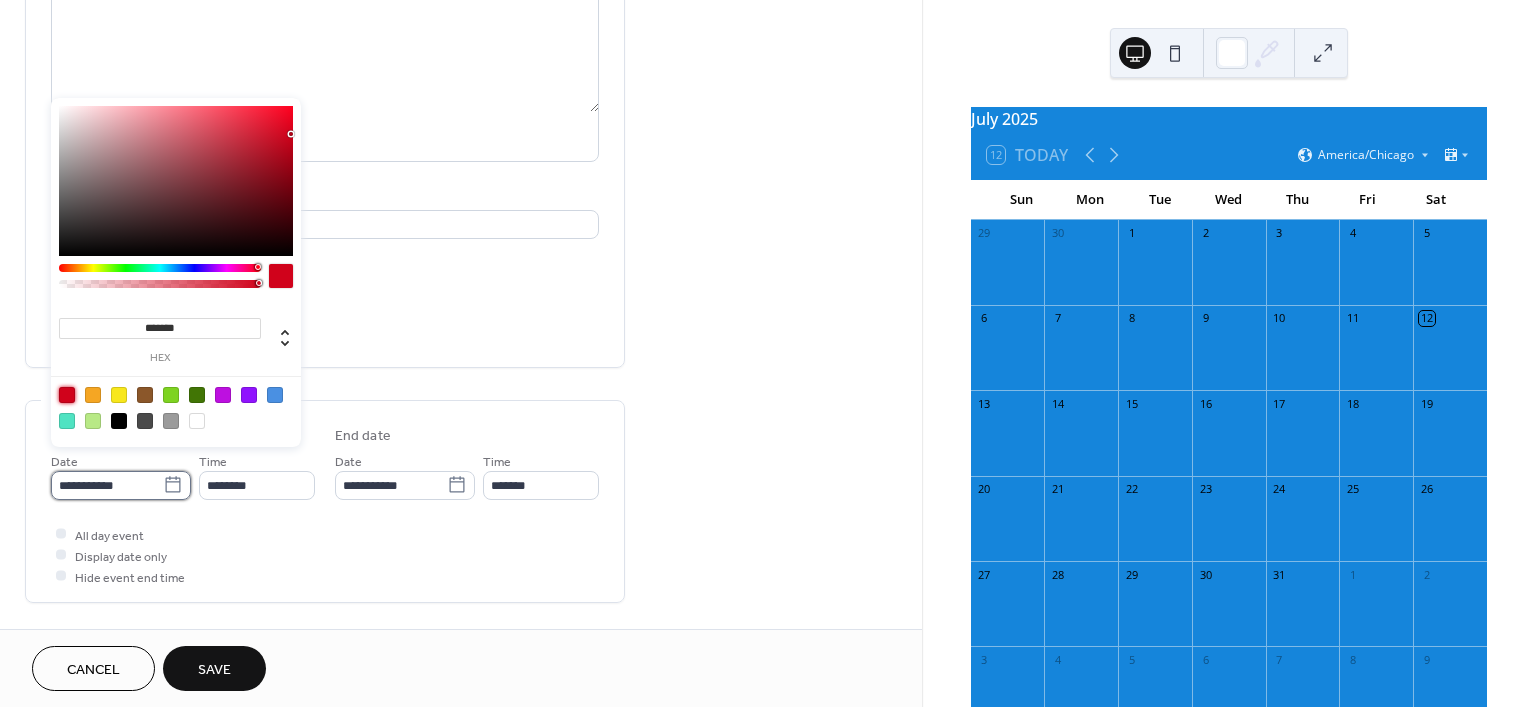 click on "**********" at bounding box center [107, 485] 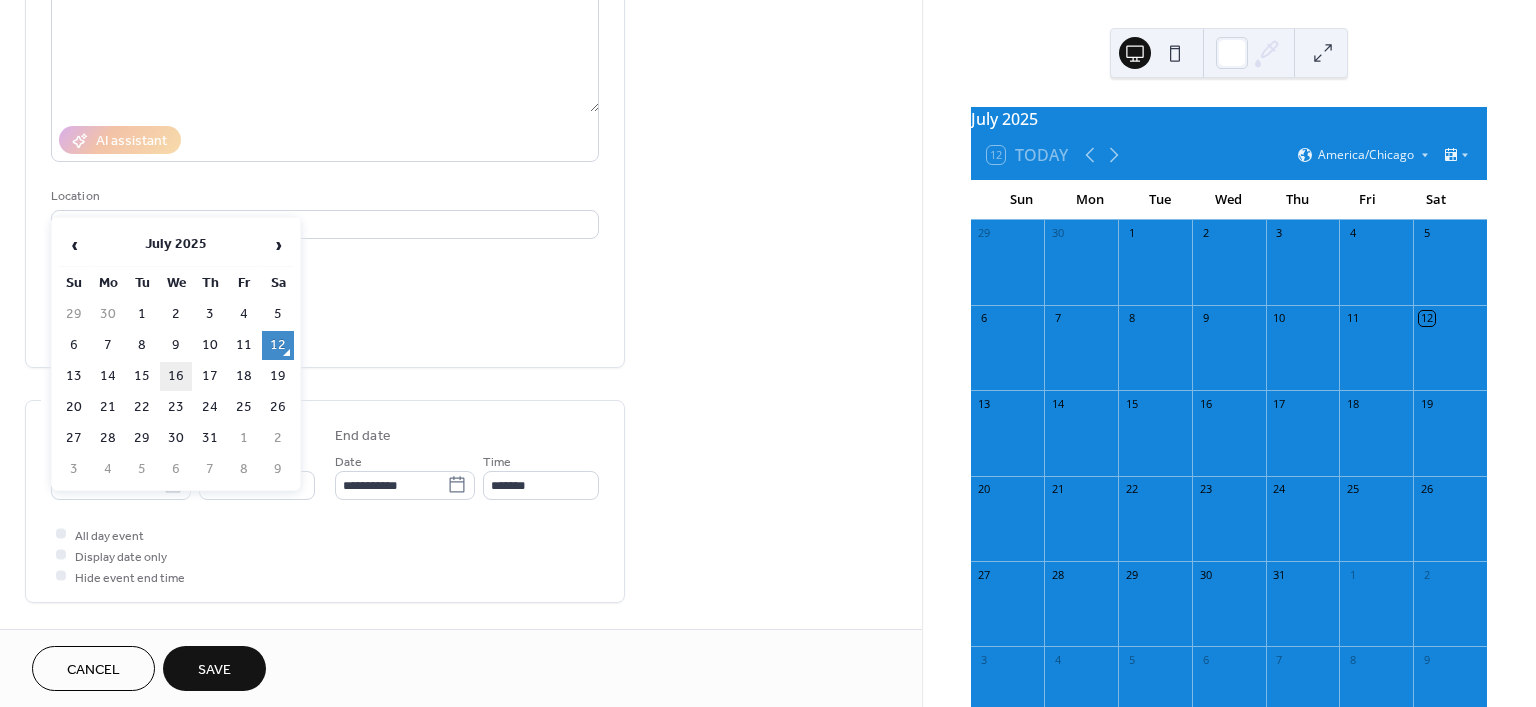 click on "16" at bounding box center [176, 376] 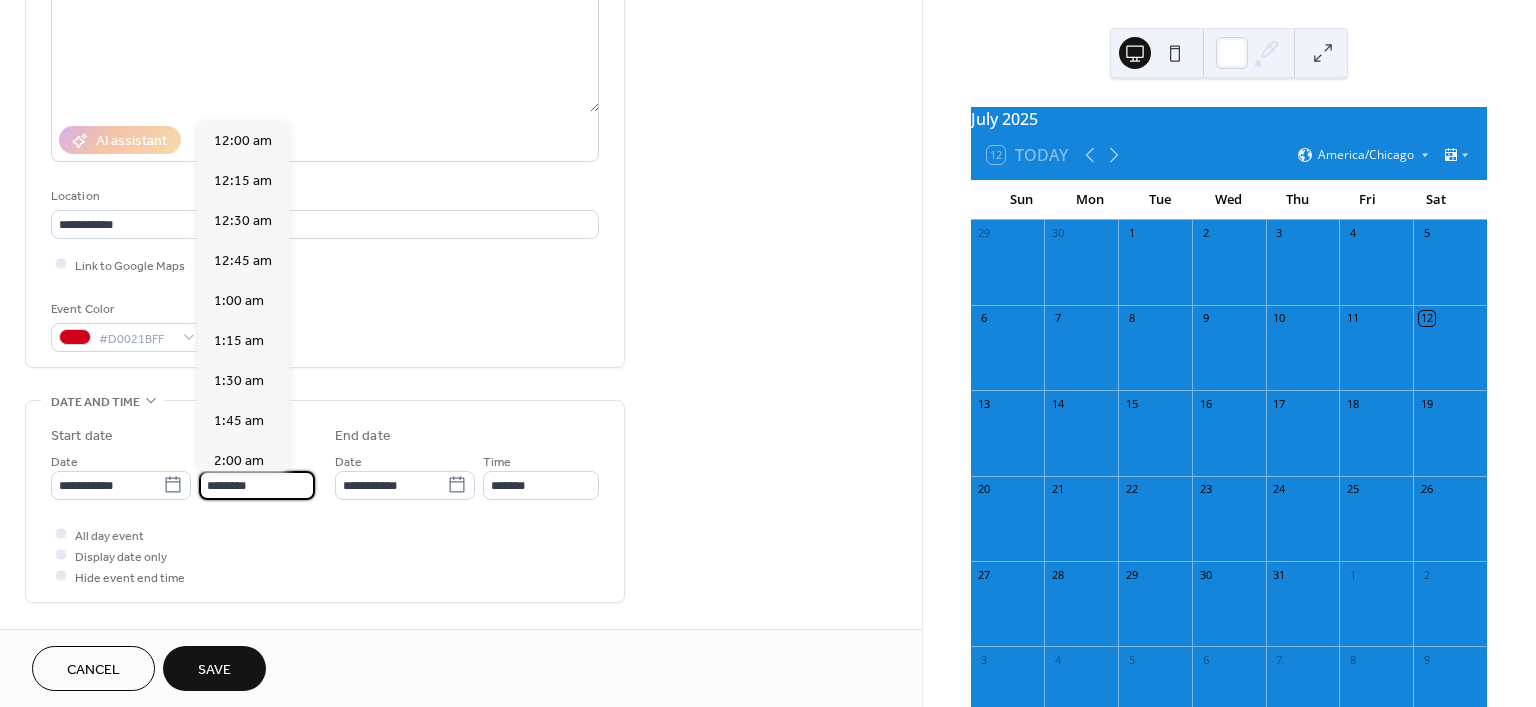 click on "********" at bounding box center [257, 485] 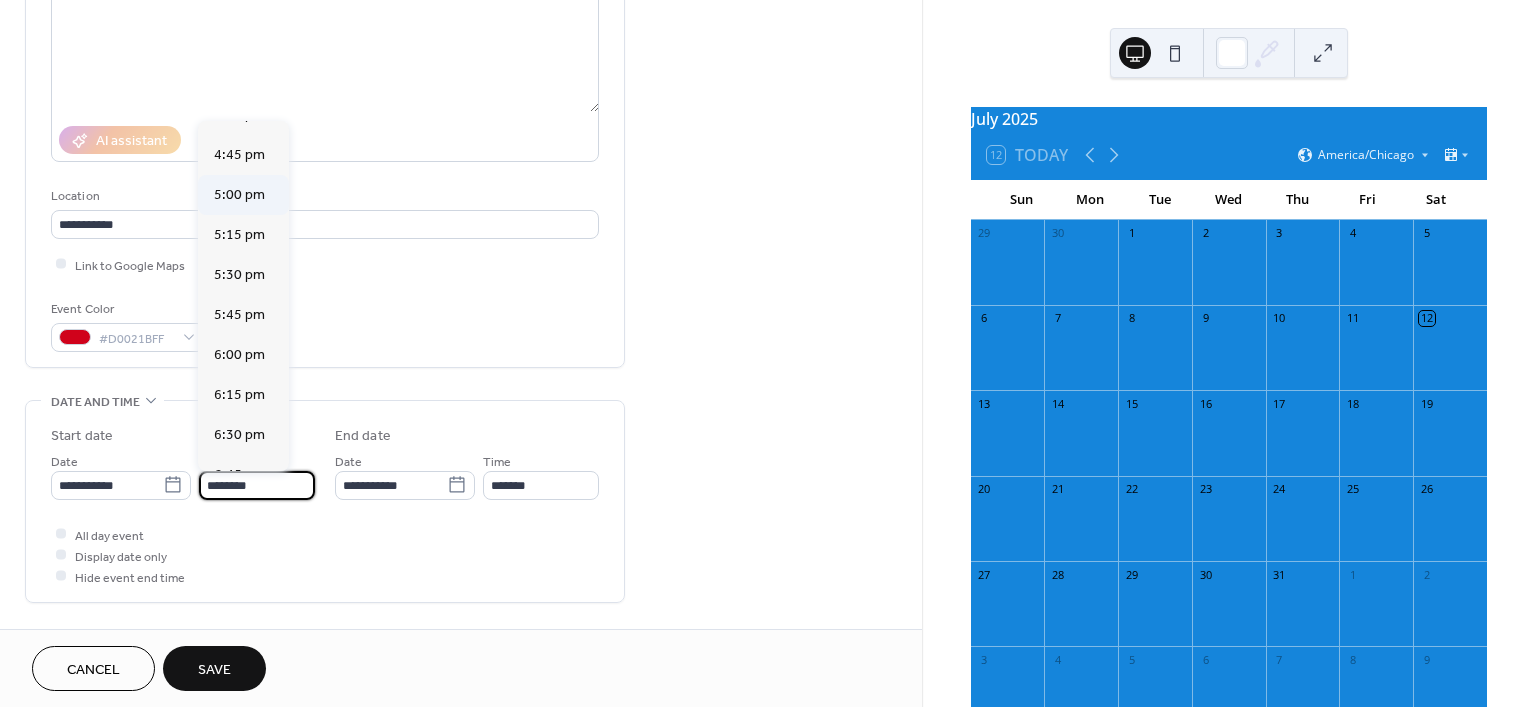 scroll, scrollTop: 2746, scrollLeft: 0, axis: vertical 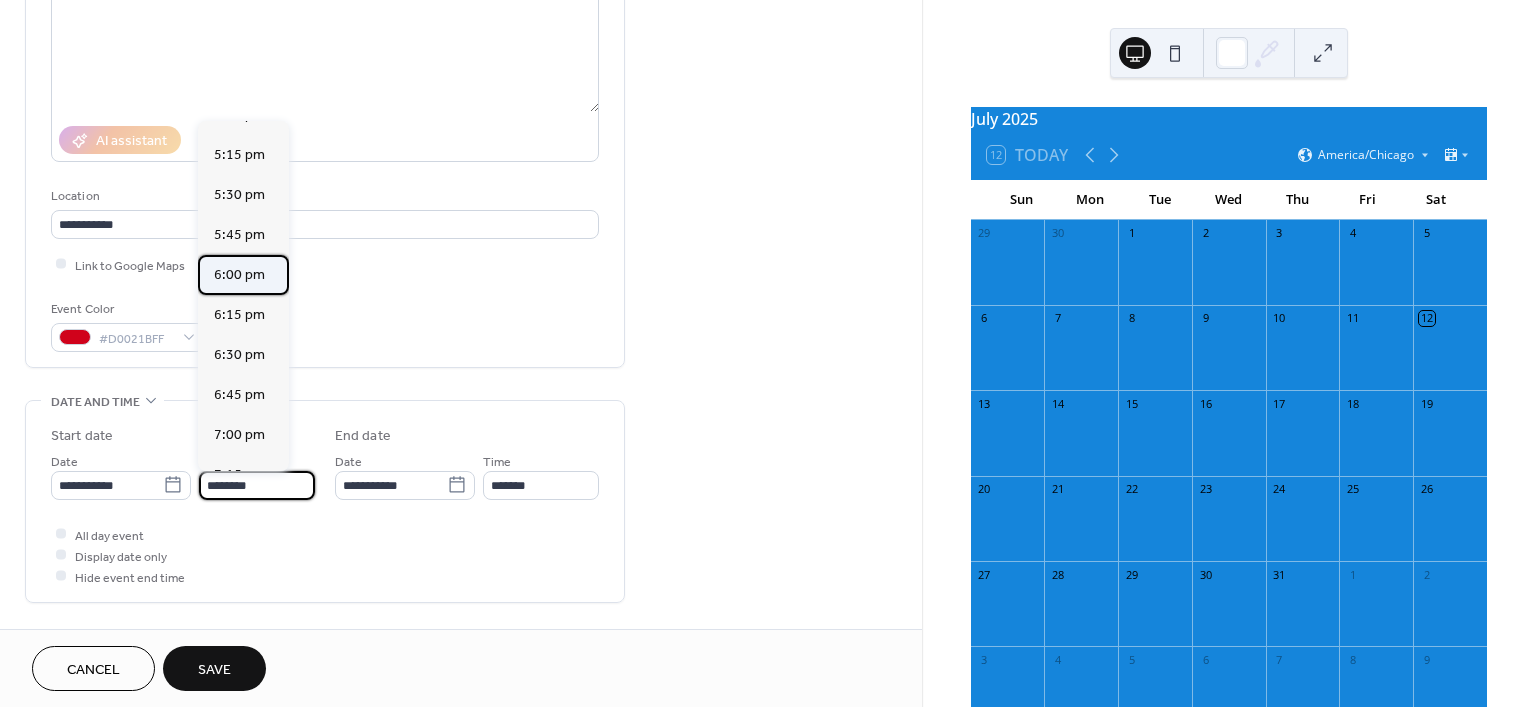 click on "6:00 pm" at bounding box center [239, 275] 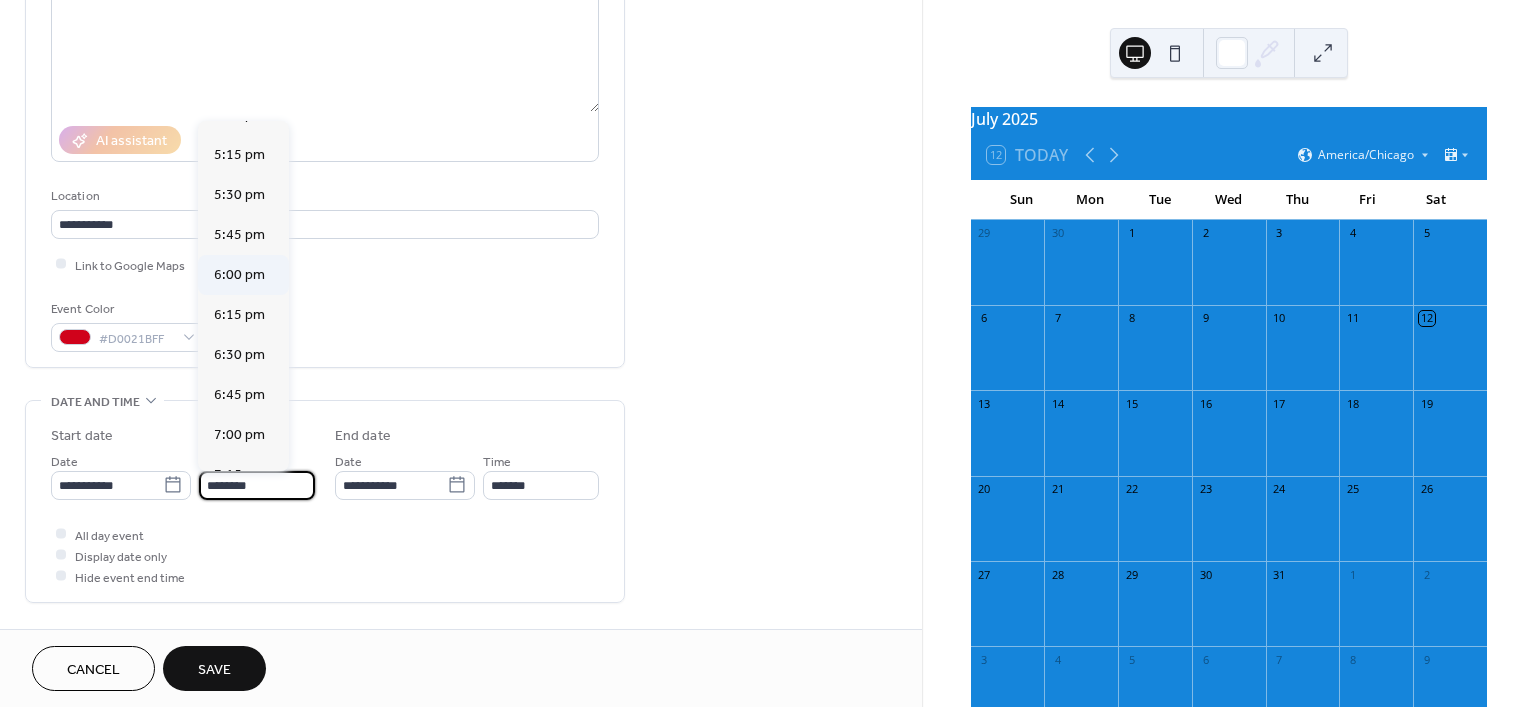 type on "*******" 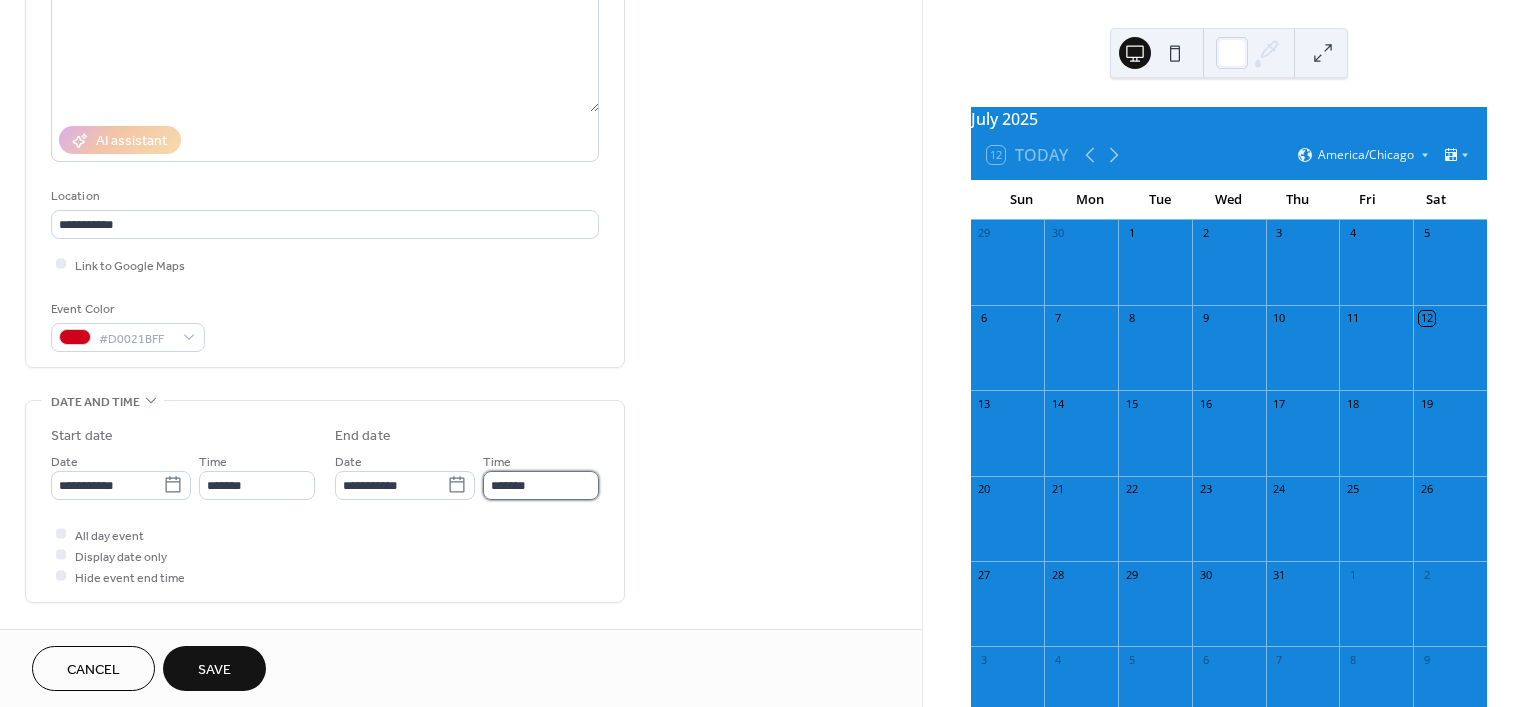 click on "*******" at bounding box center [541, 485] 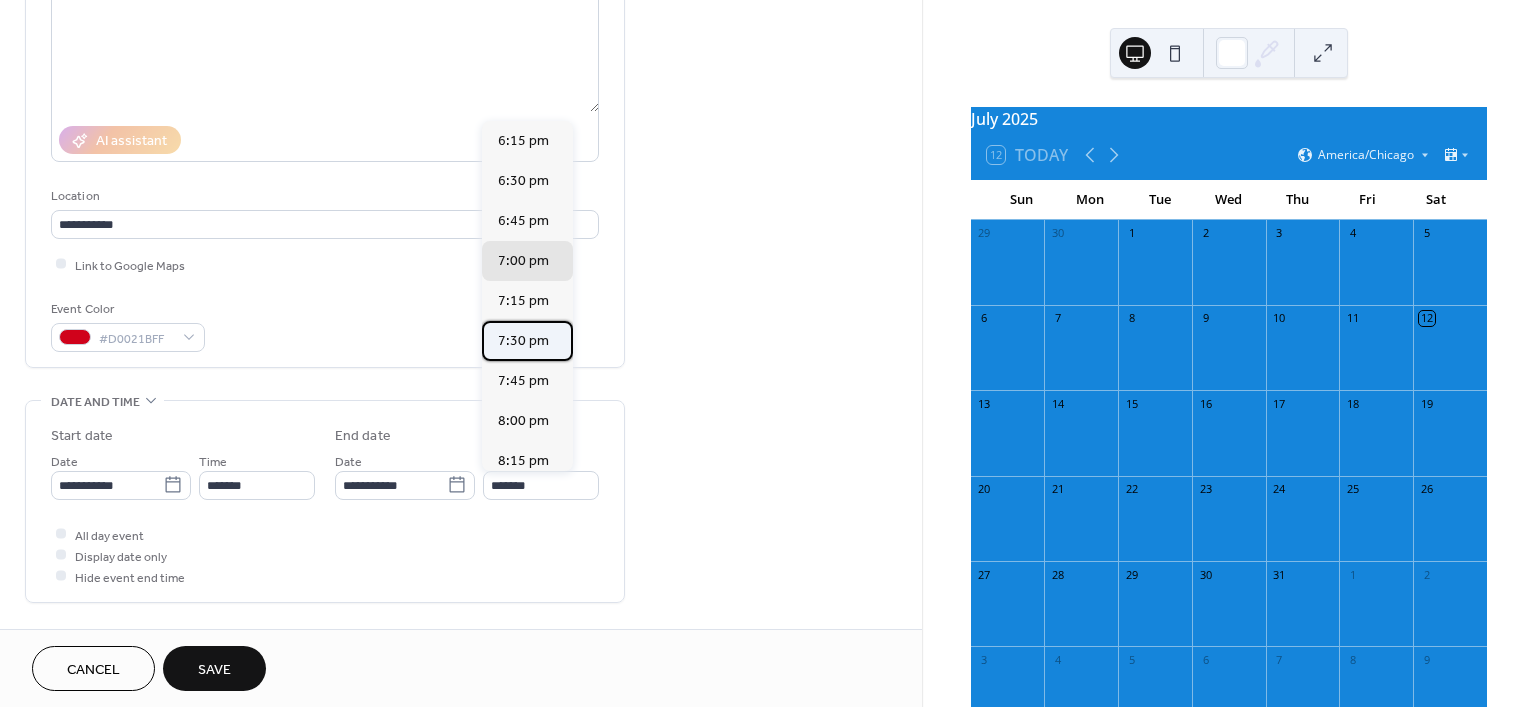 click on "7:30 pm" at bounding box center (527, 341) 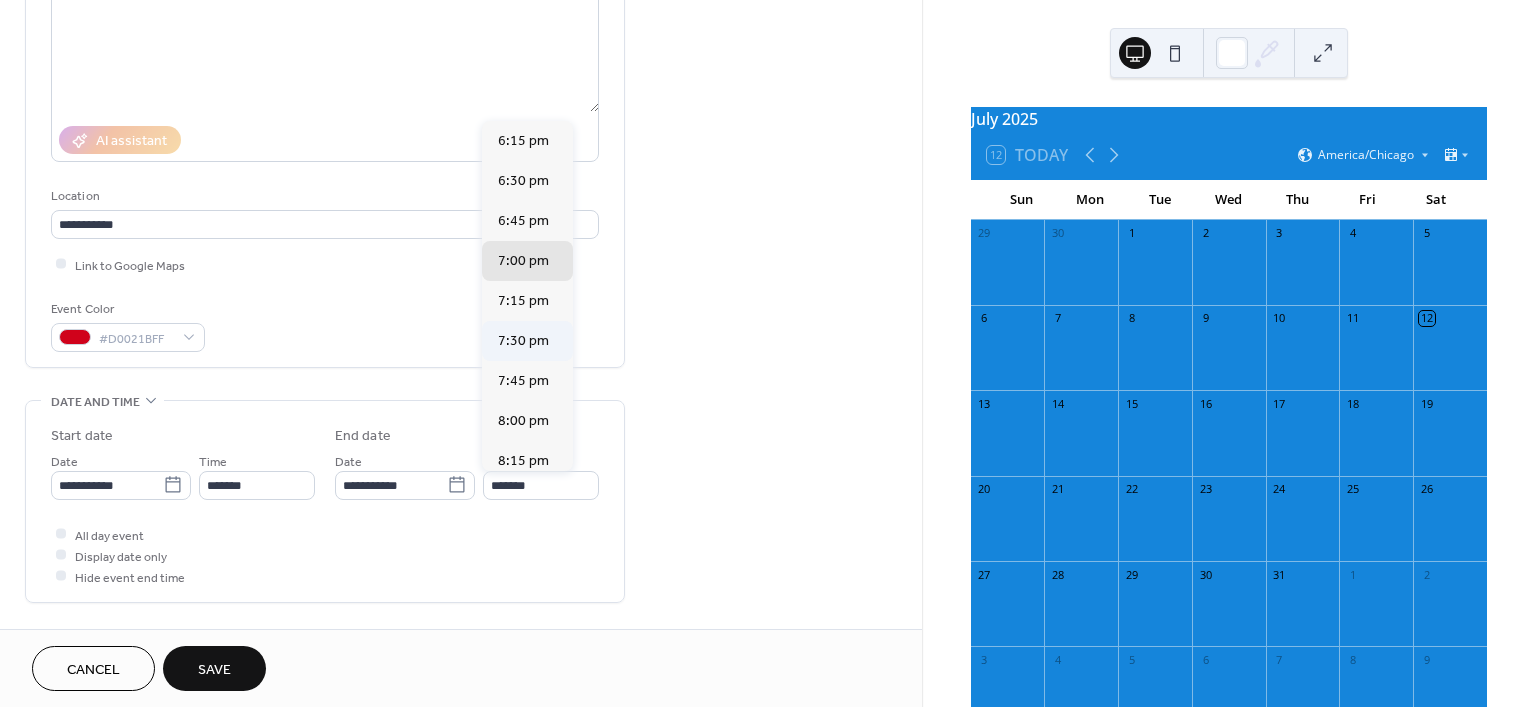 type on "*******" 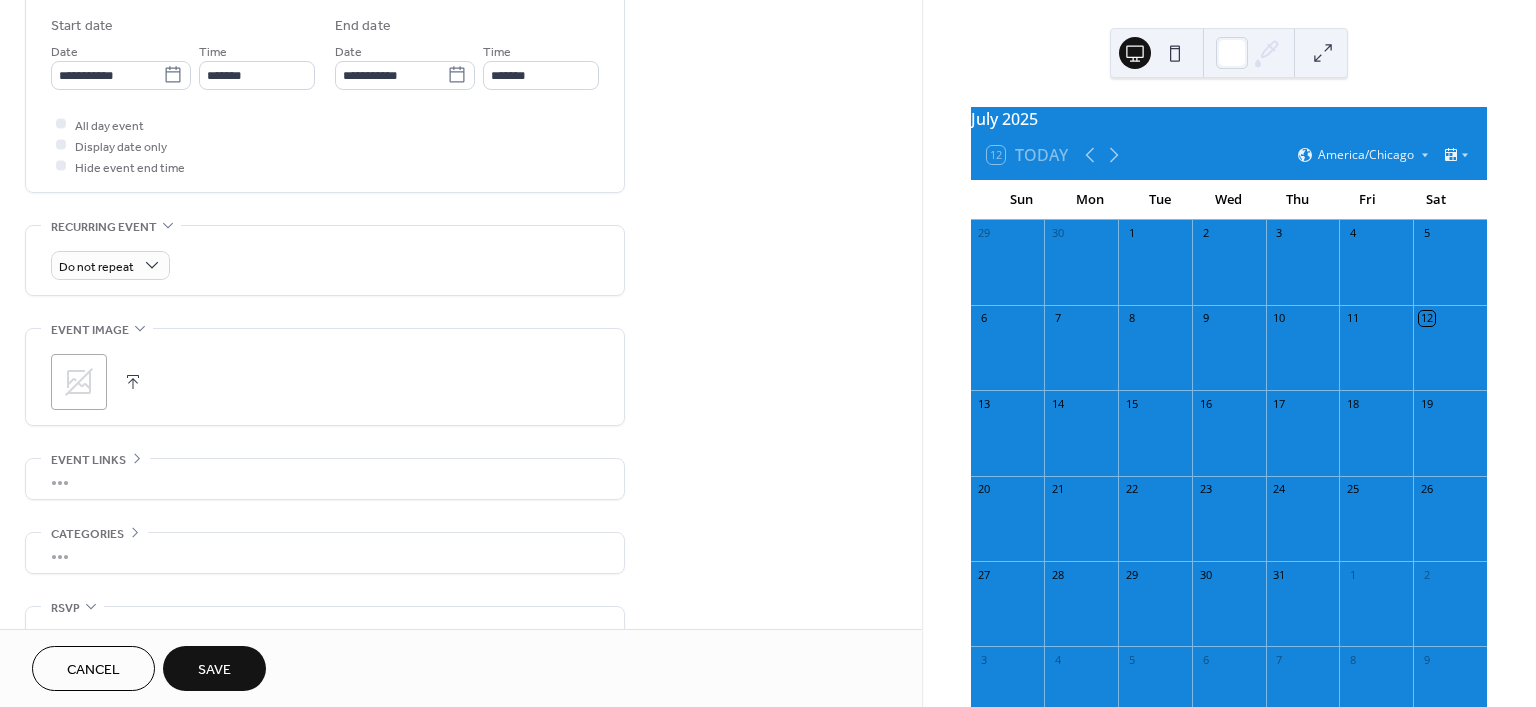 scroll, scrollTop: 666, scrollLeft: 0, axis: vertical 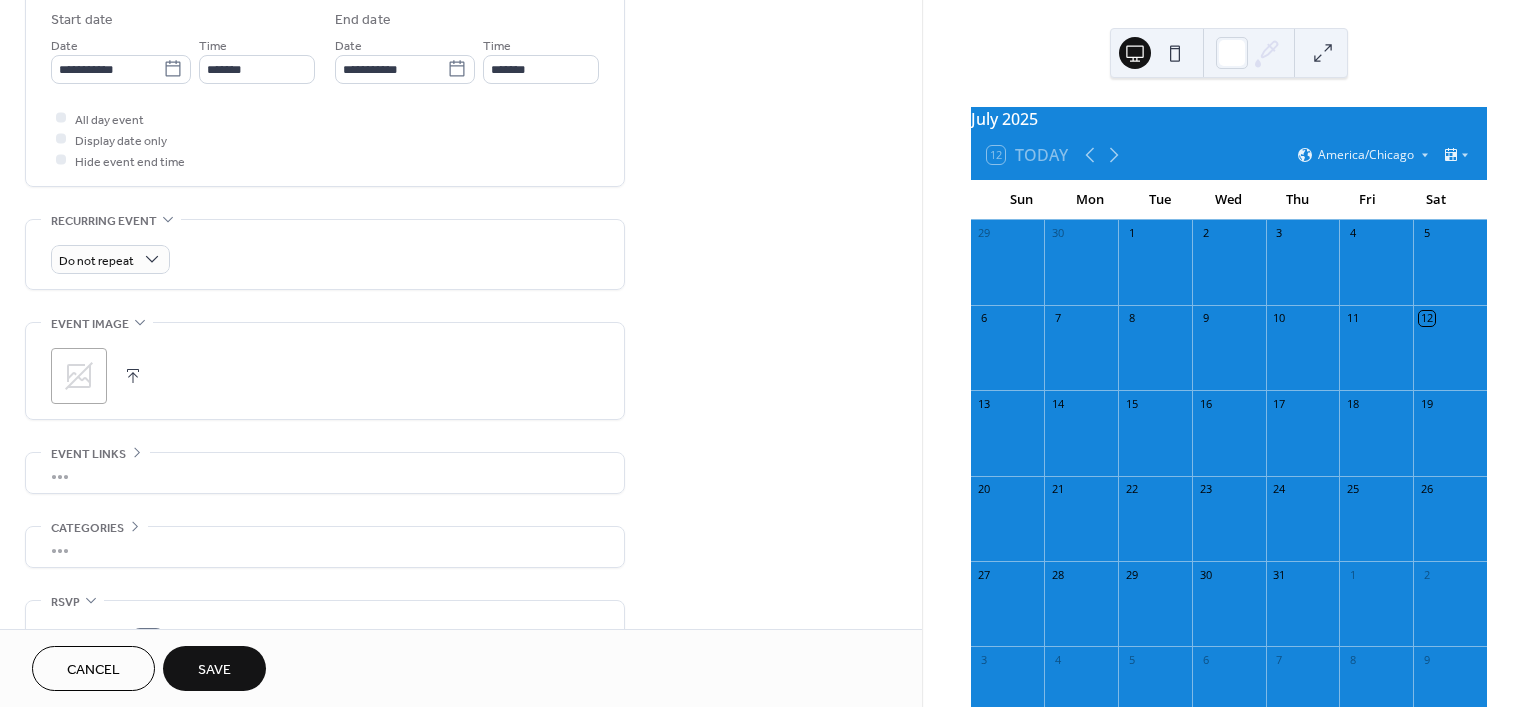 click 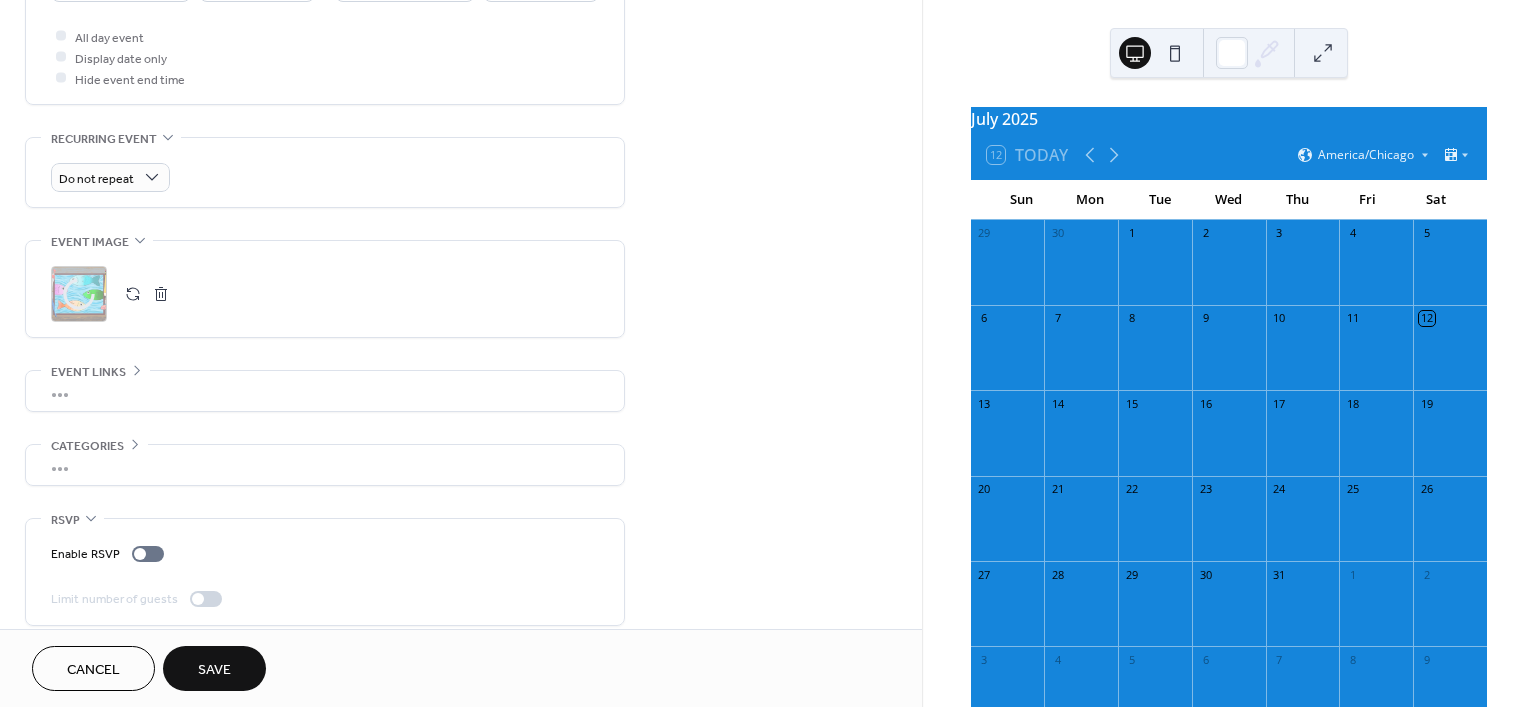 scroll, scrollTop: 750, scrollLeft: 0, axis: vertical 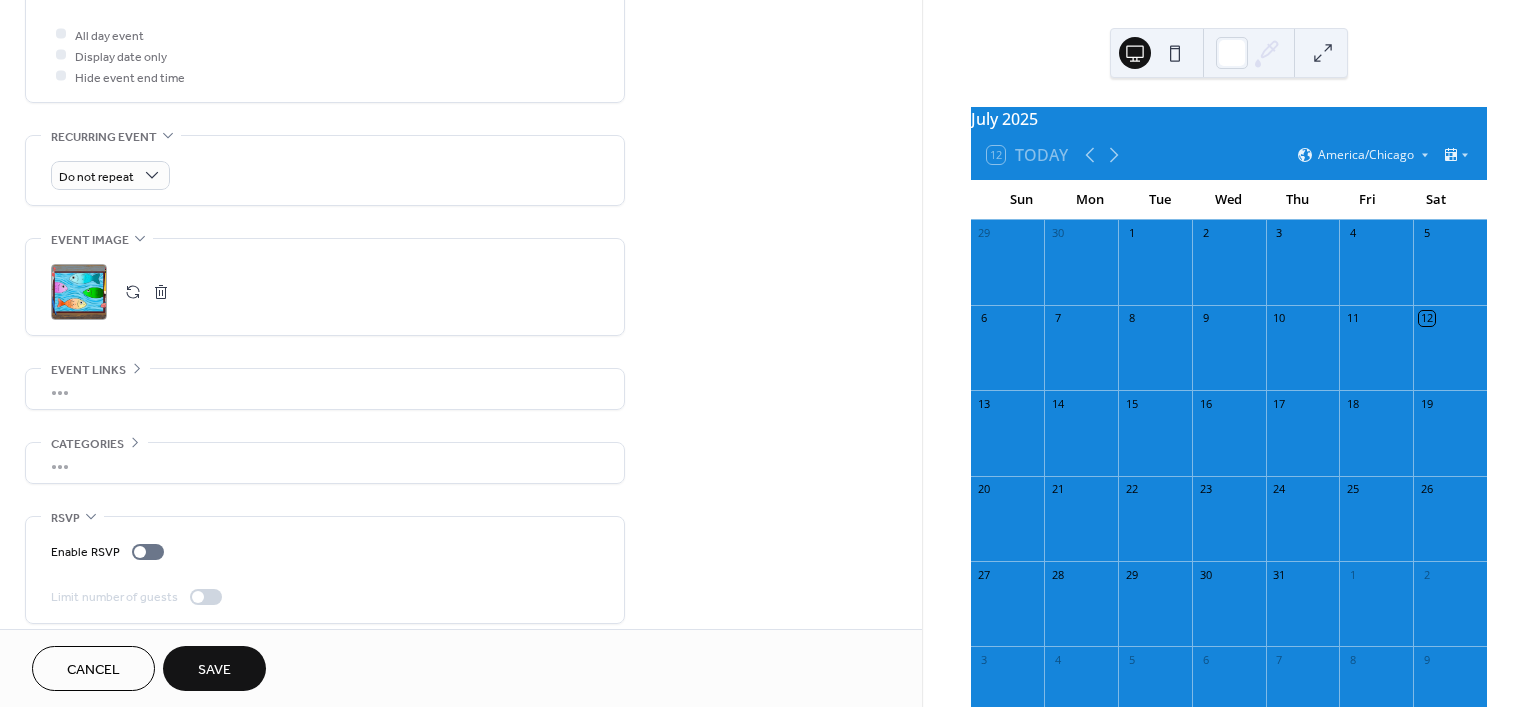 click on "•••" at bounding box center (325, 389) 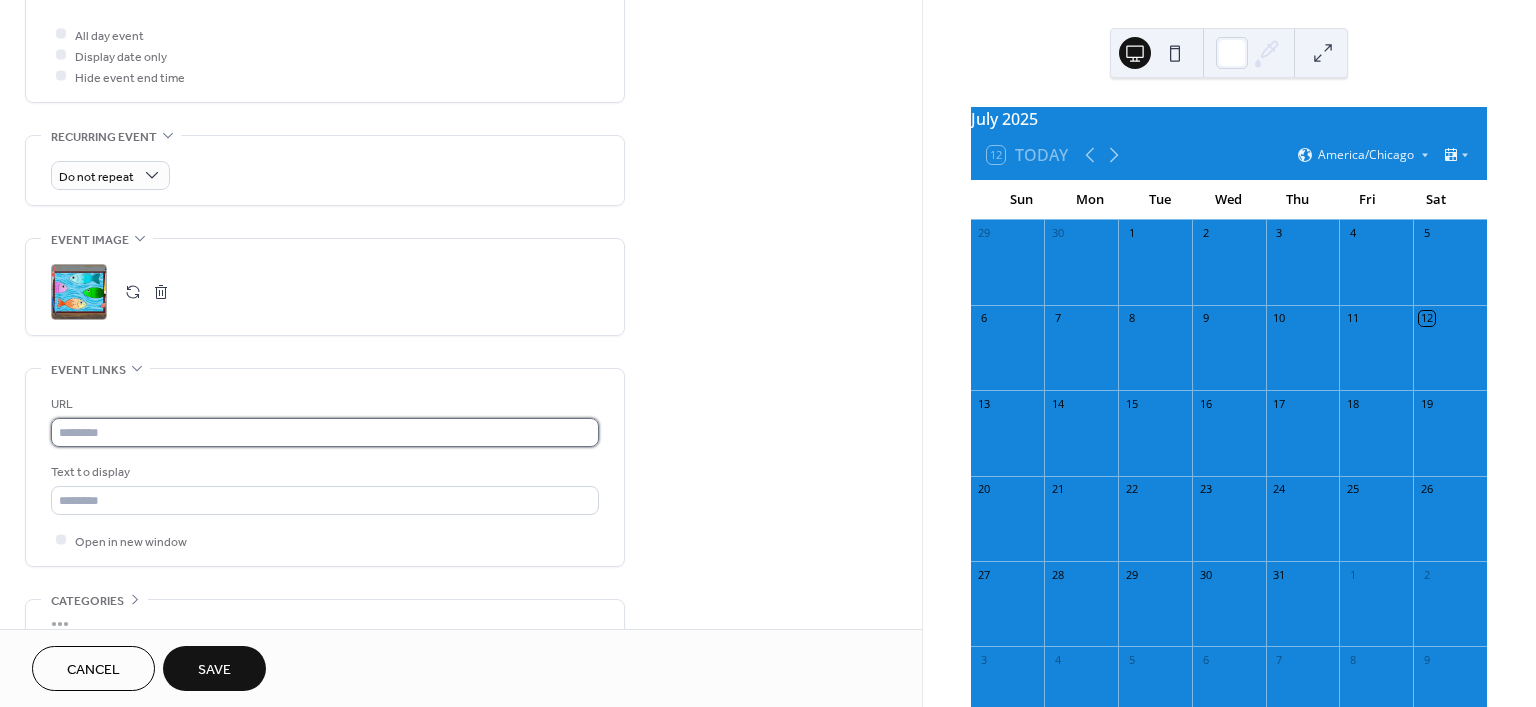 click at bounding box center [325, 432] 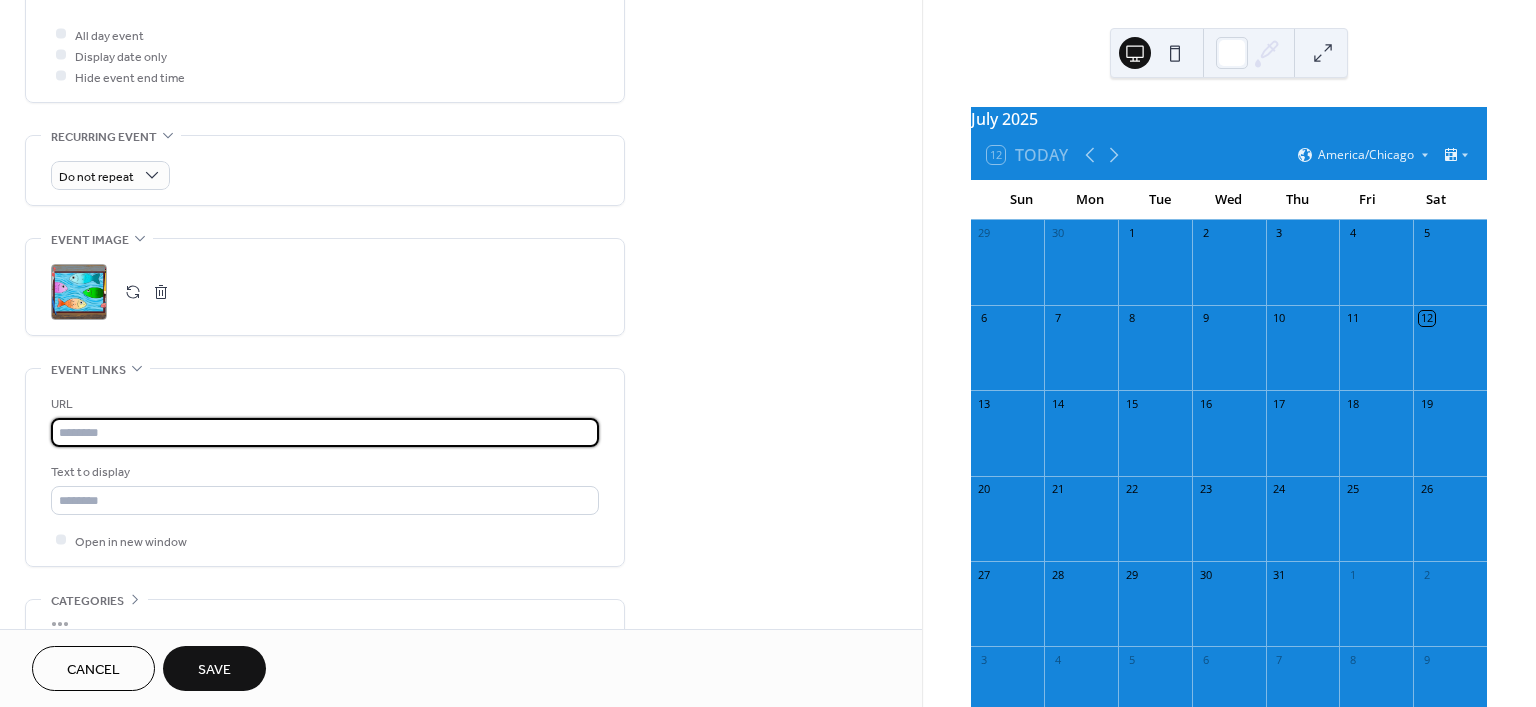 paste on "**********" 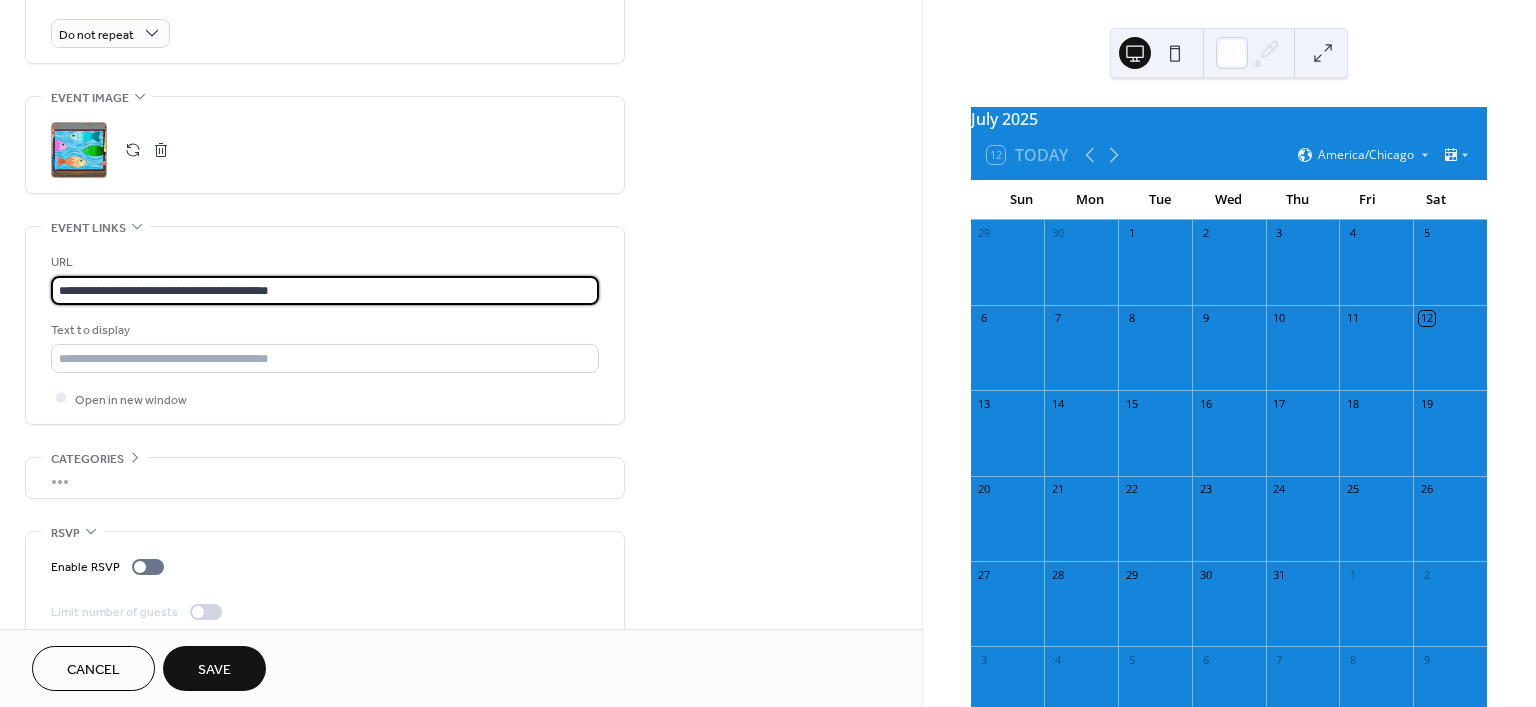 scroll, scrollTop: 927, scrollLeft: 0, axis: vertical 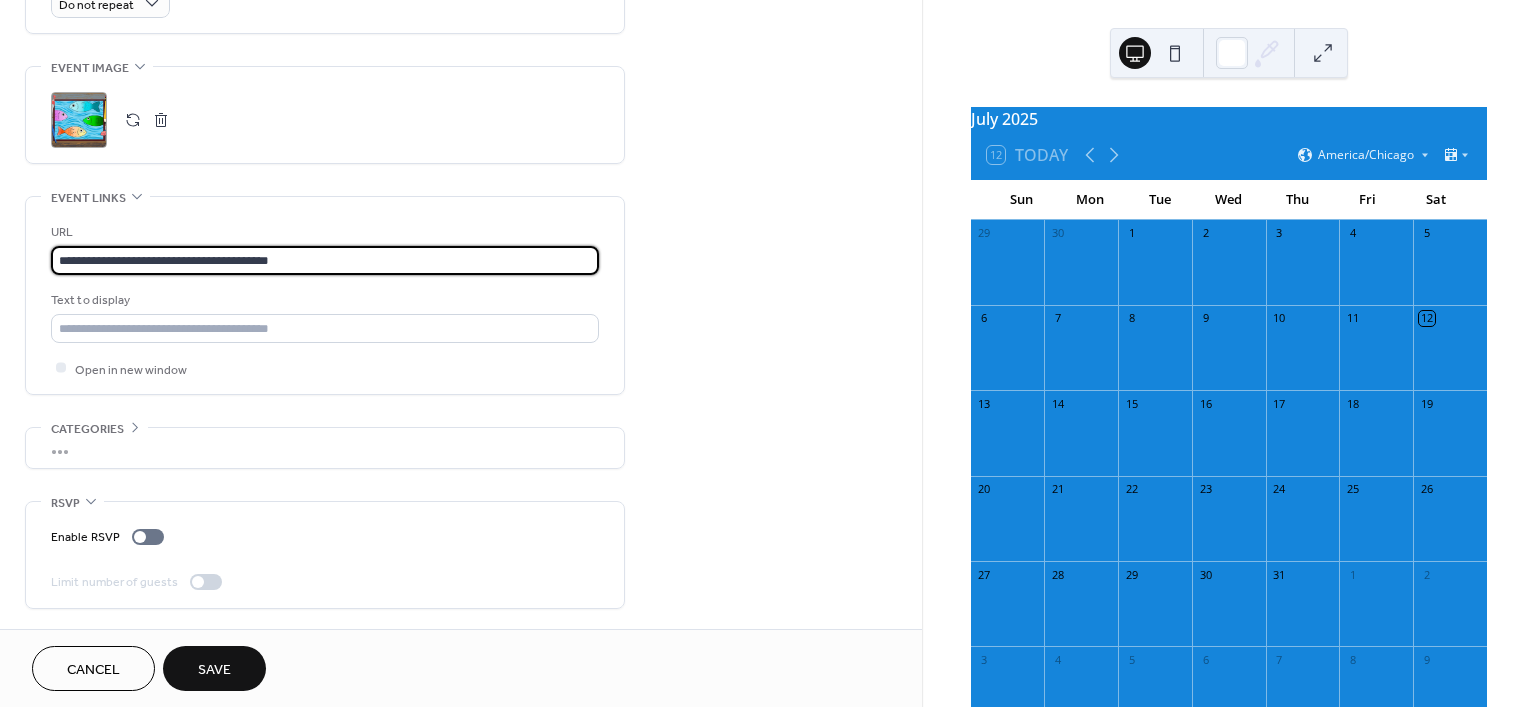 type on "**********" 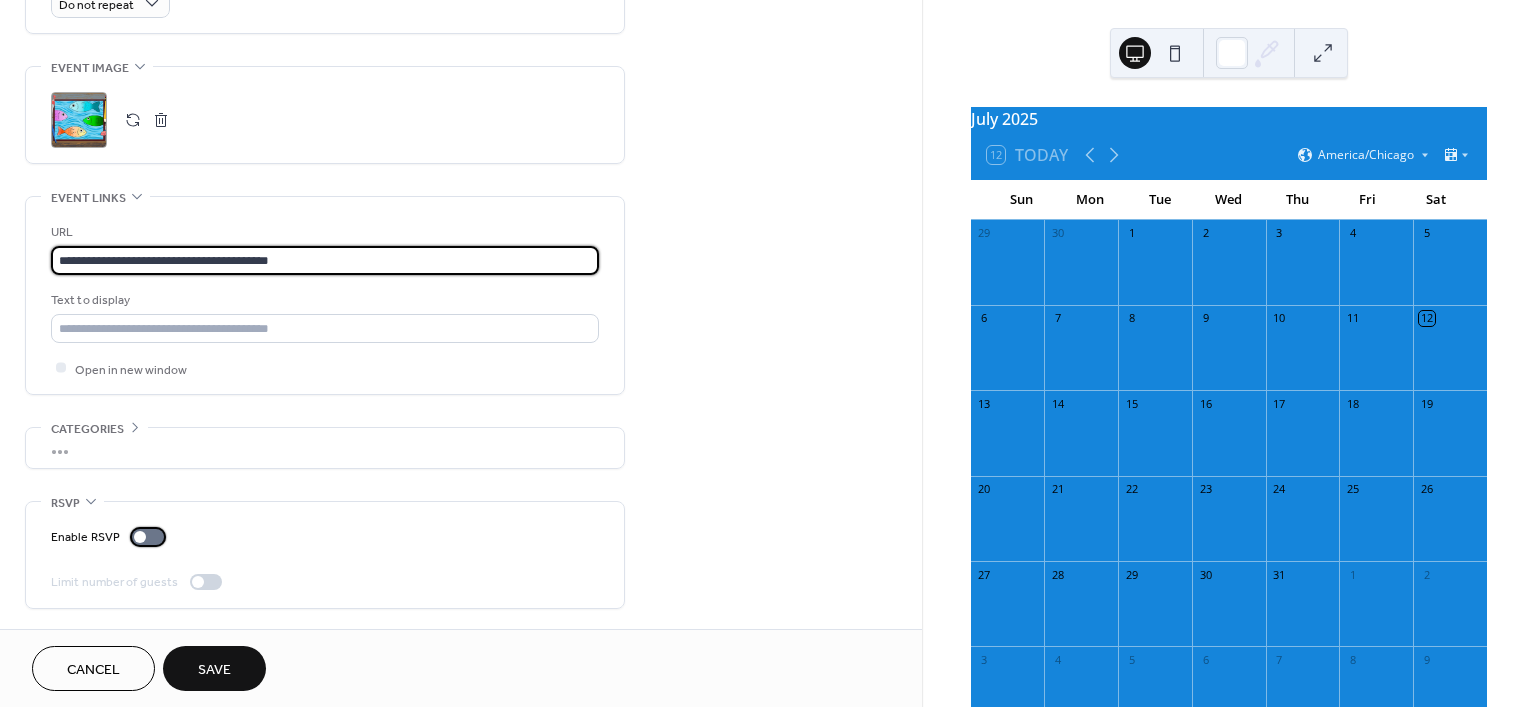 click at bounding box center [148, 537] 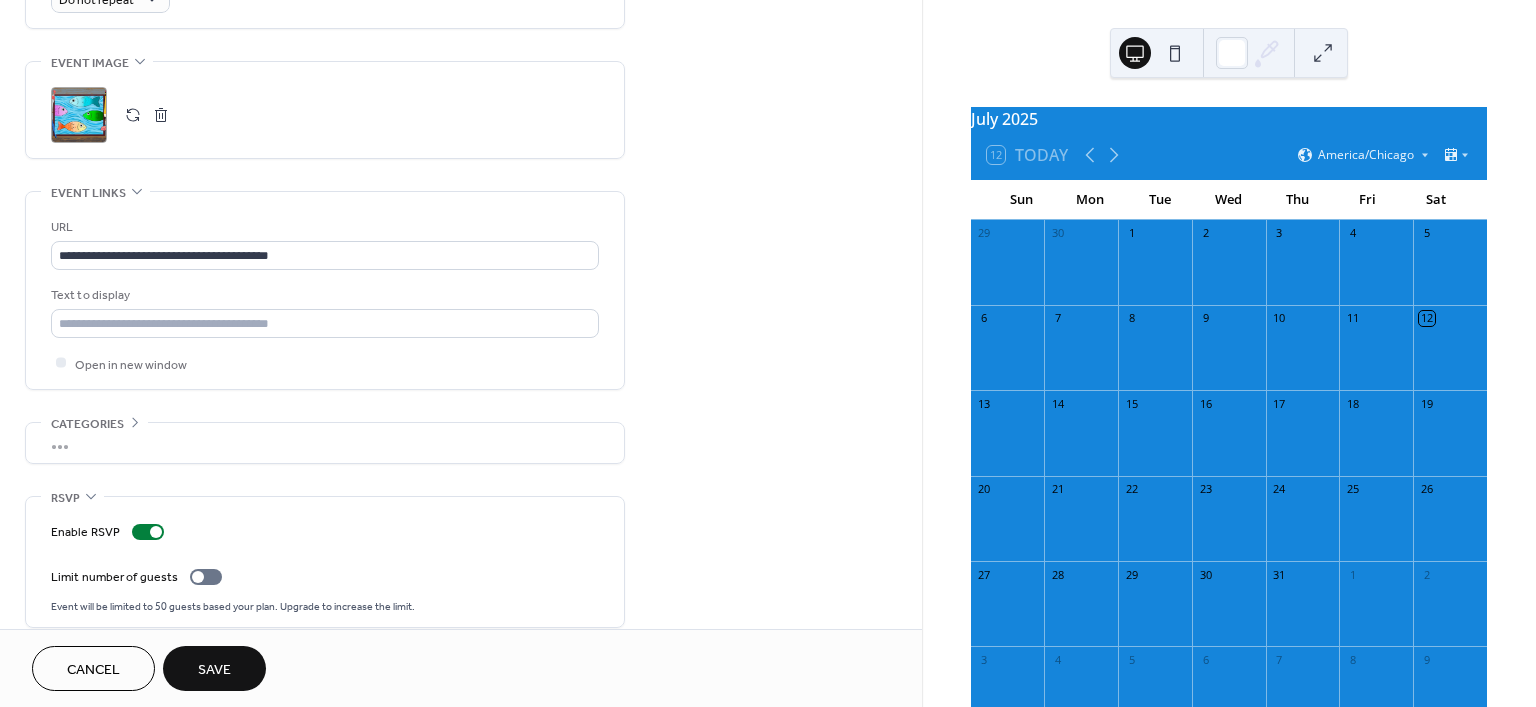 click on "Save" at bounding box center (214, 670) 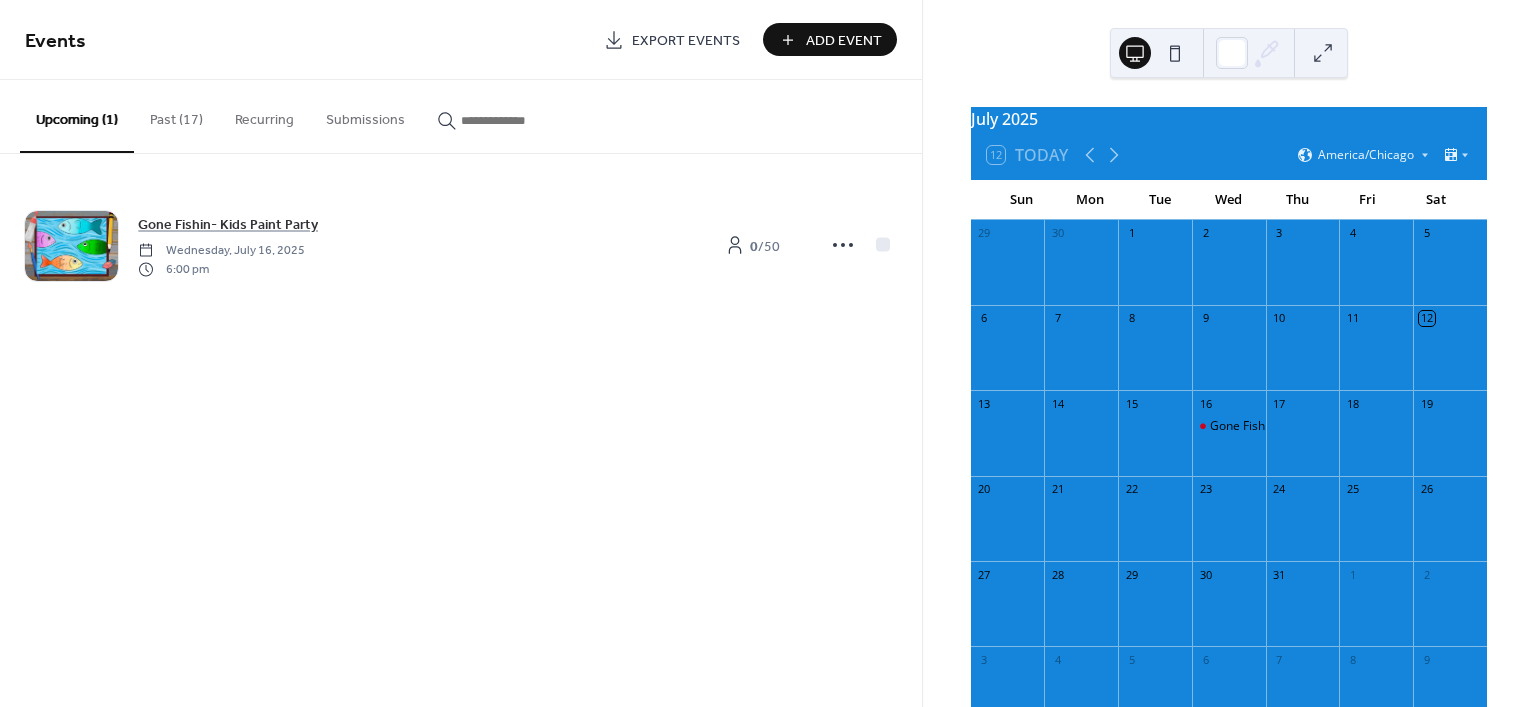 click on "Add Event" at bounding box center (844, 41) 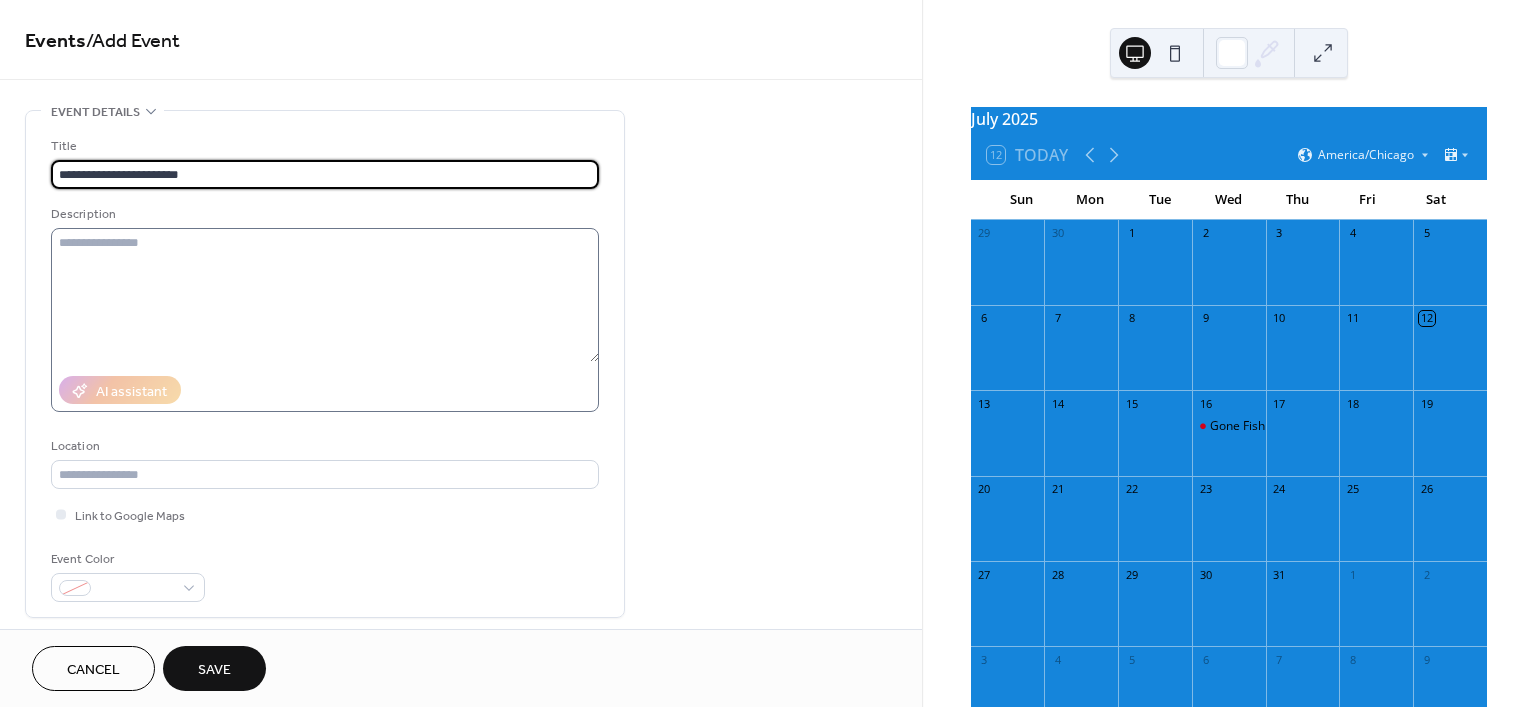 type on "**********" 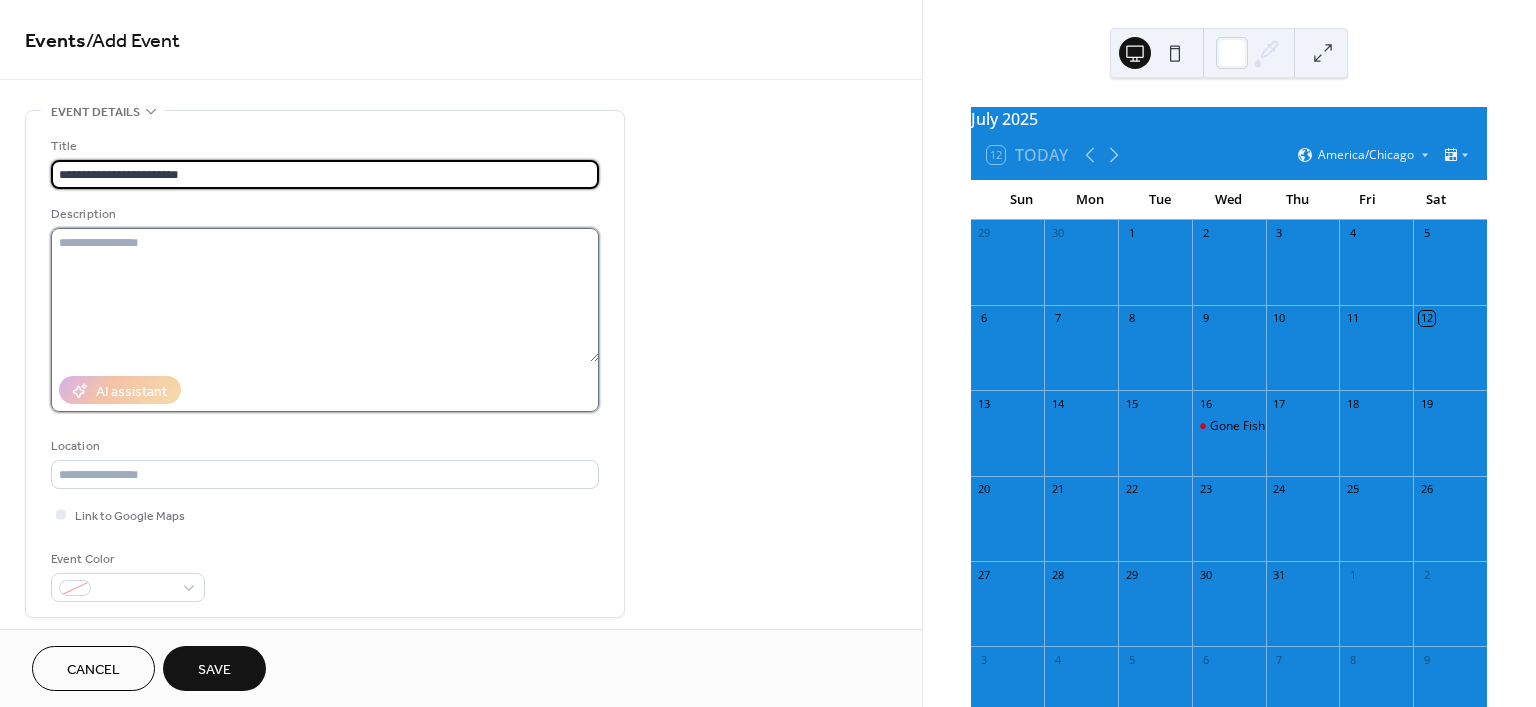 click at bounding box center (325, 295) 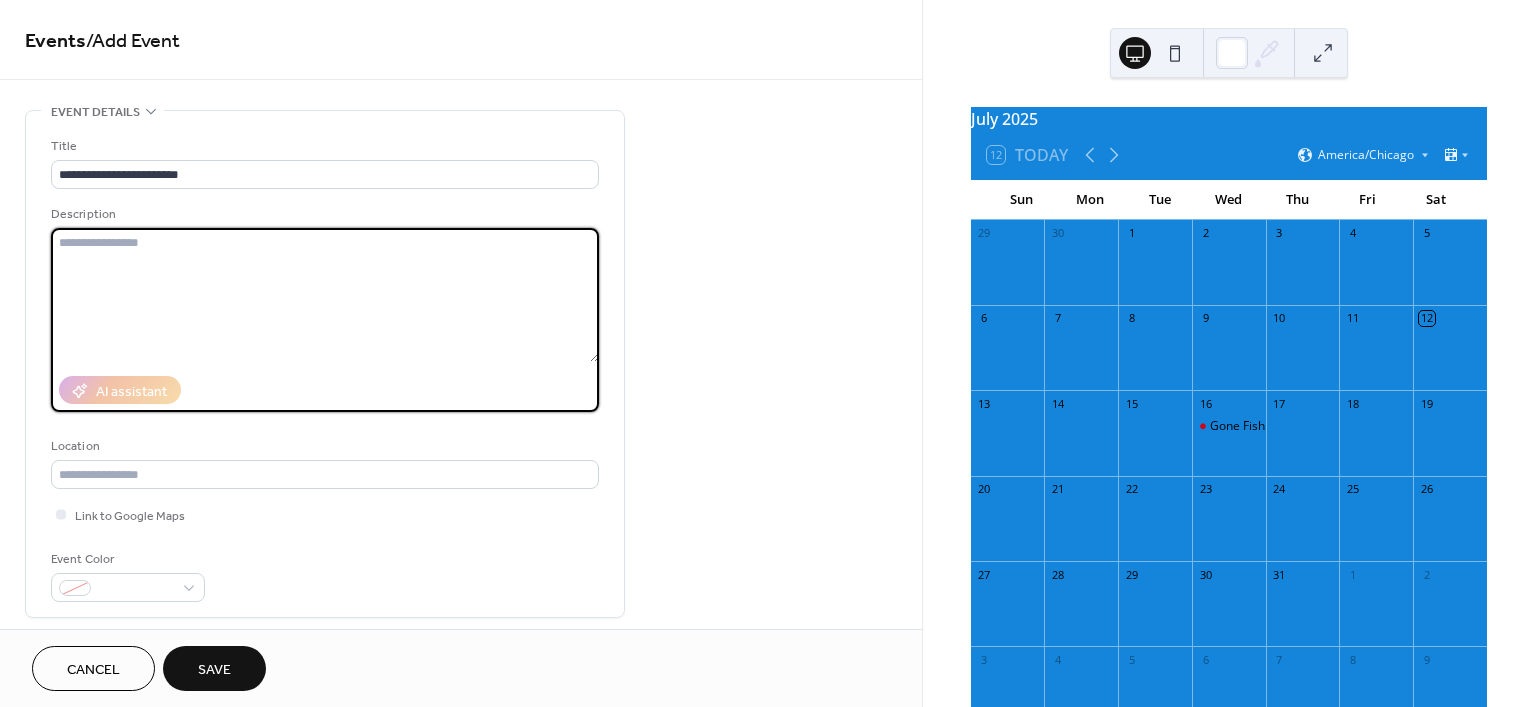 type on "*" 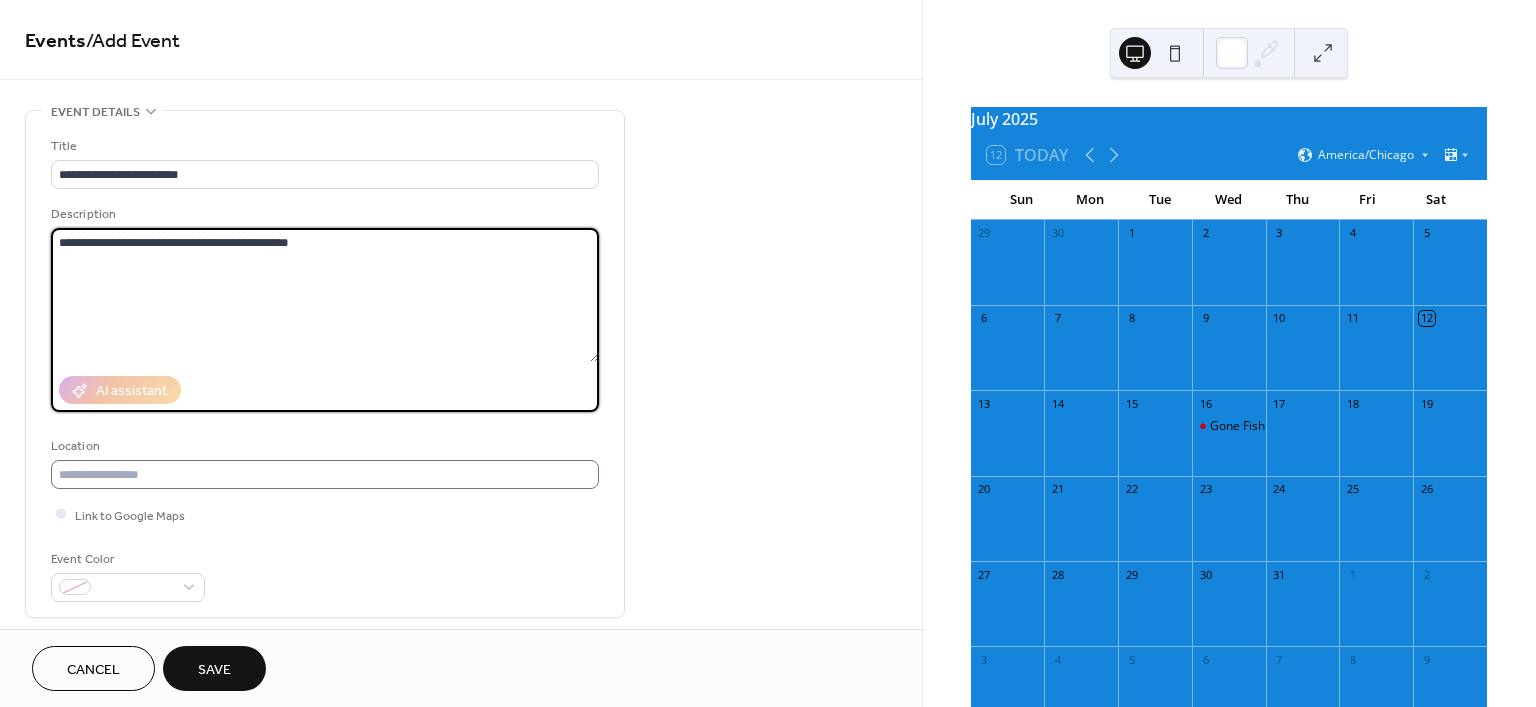 type on "**********" 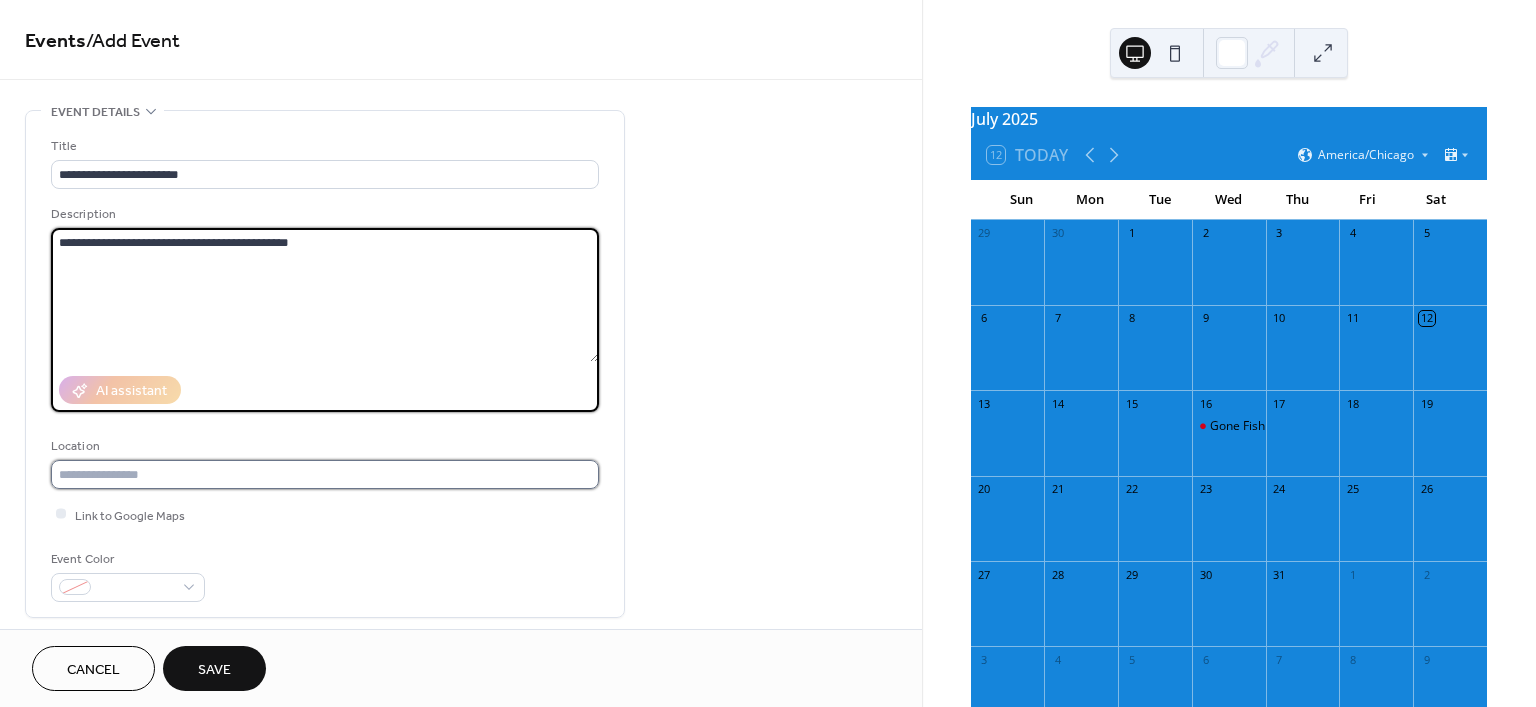 click at bounding box center (325, 474) 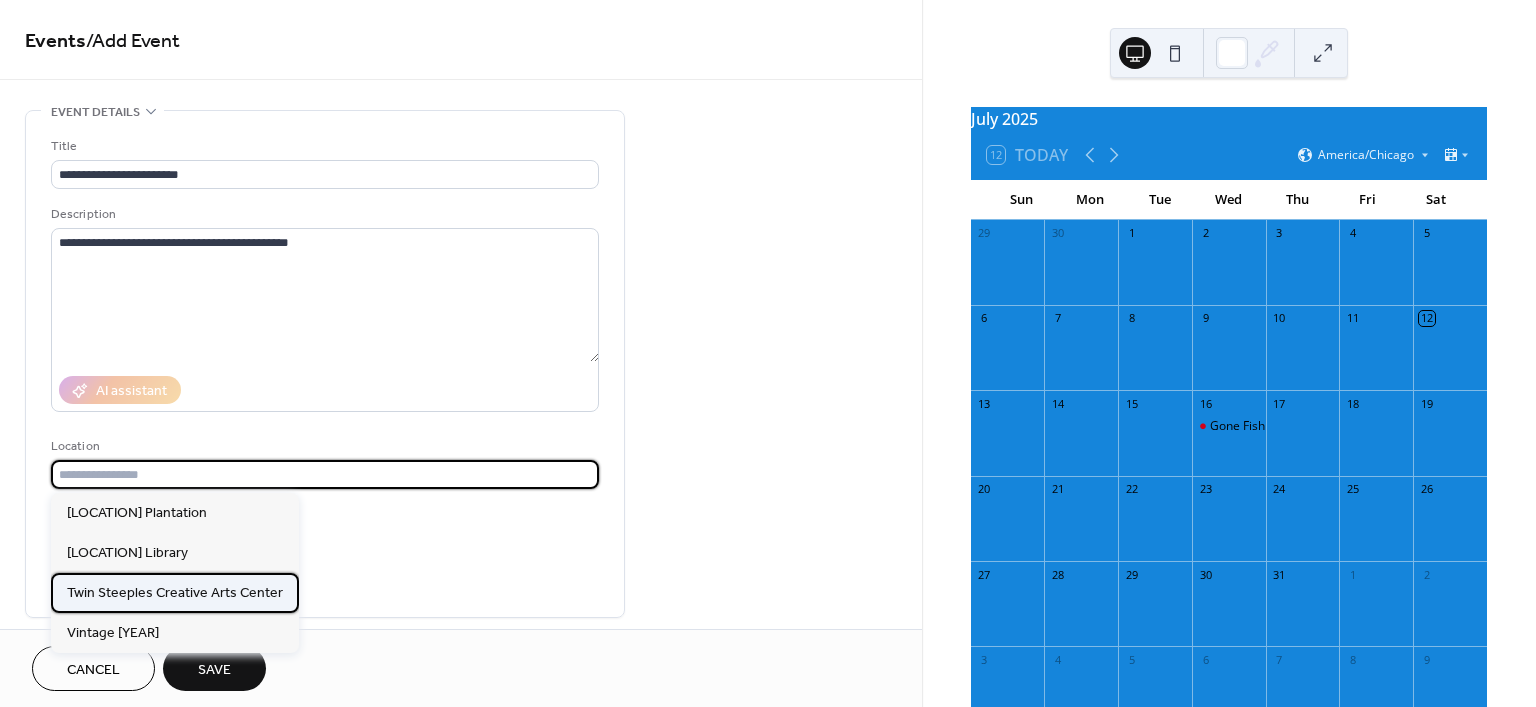 click on "Twin Steeples Creative Arts Center" at bounding box center [175, 593] 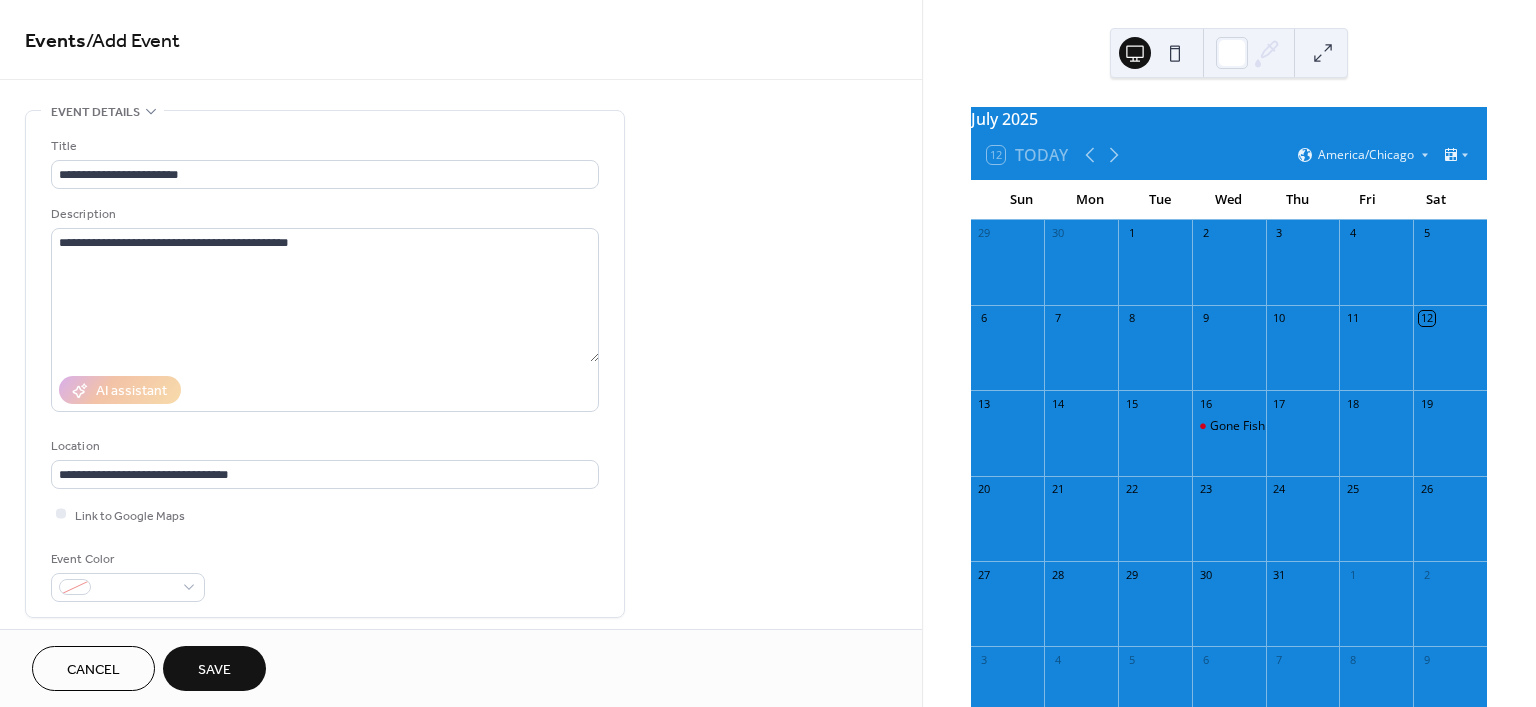 type on "**********" 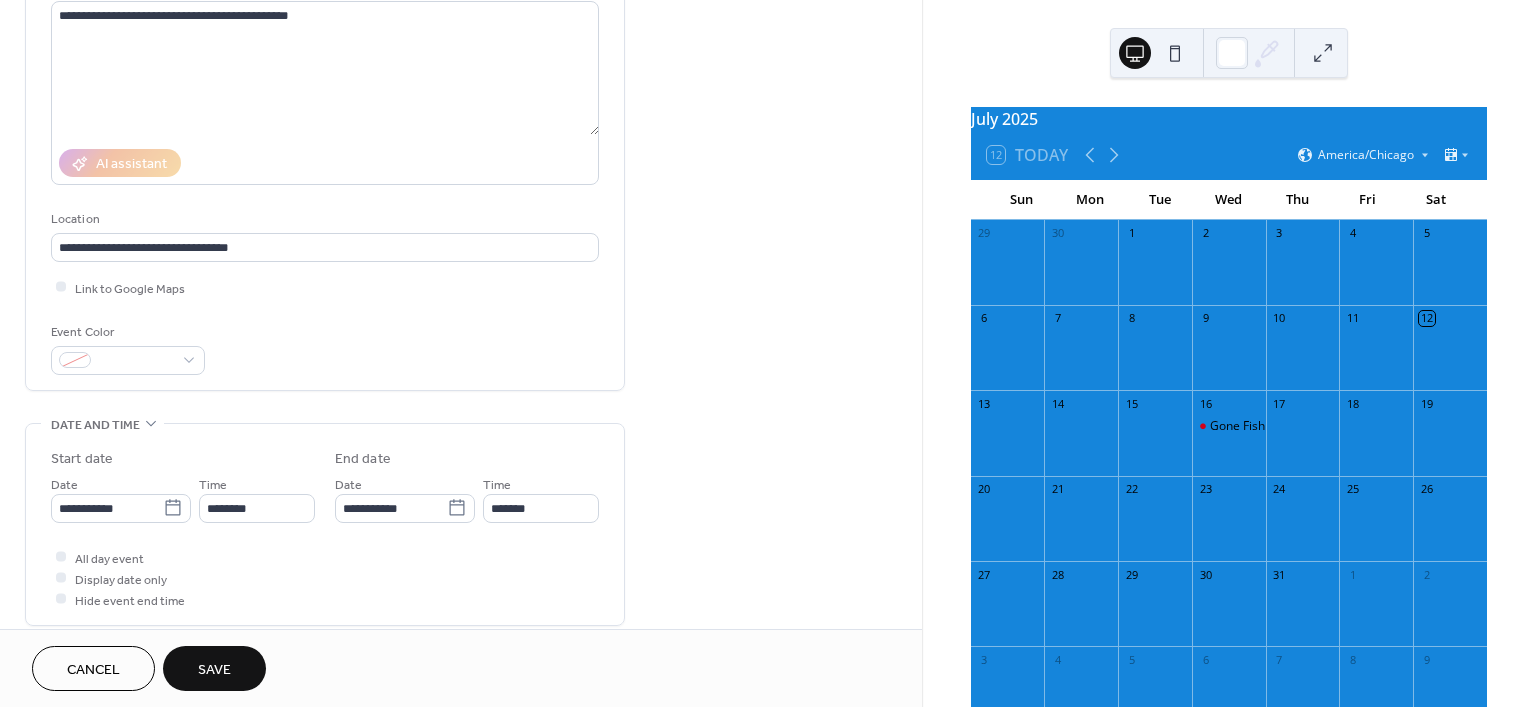 scroll, scrollTop: 250, scrollLeft: 0, axis: vertical 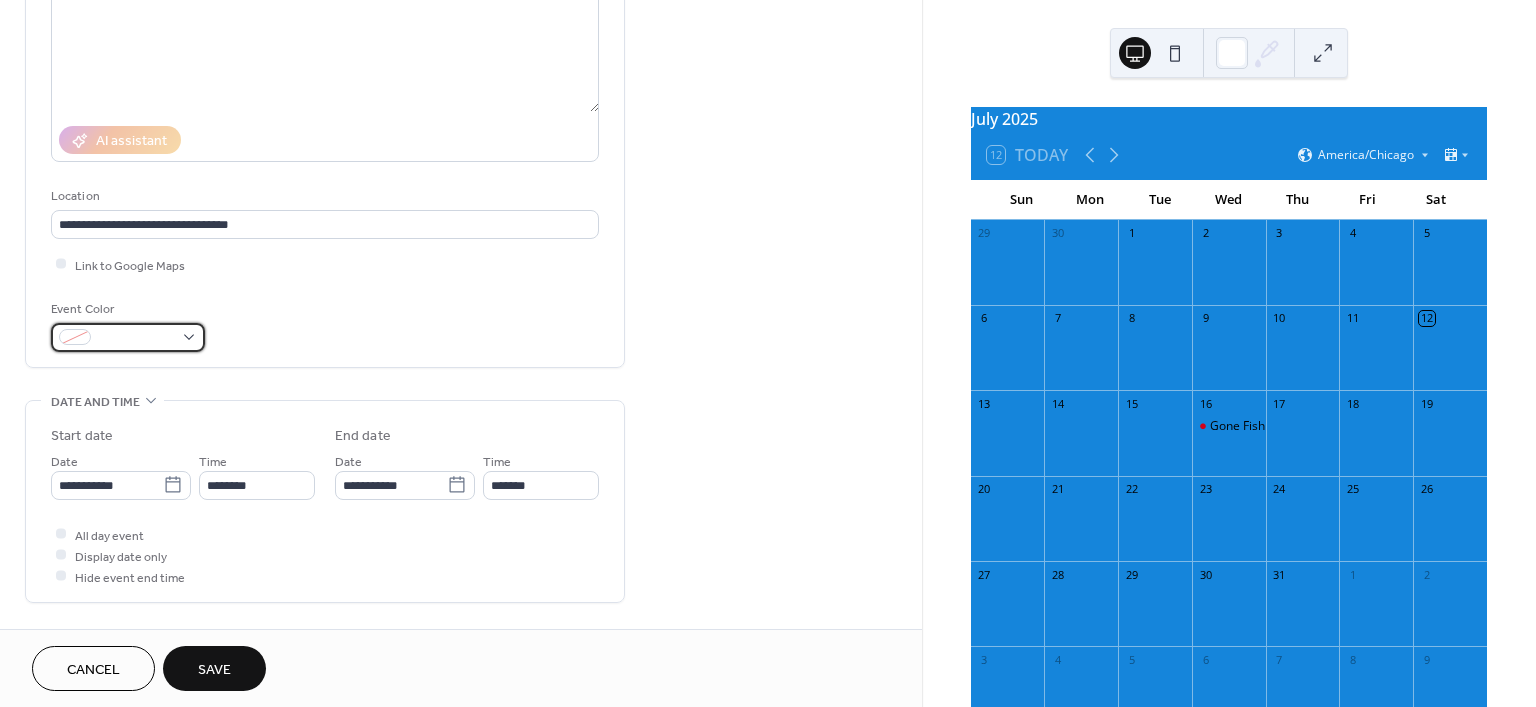 click at bounding box center [128, 337] 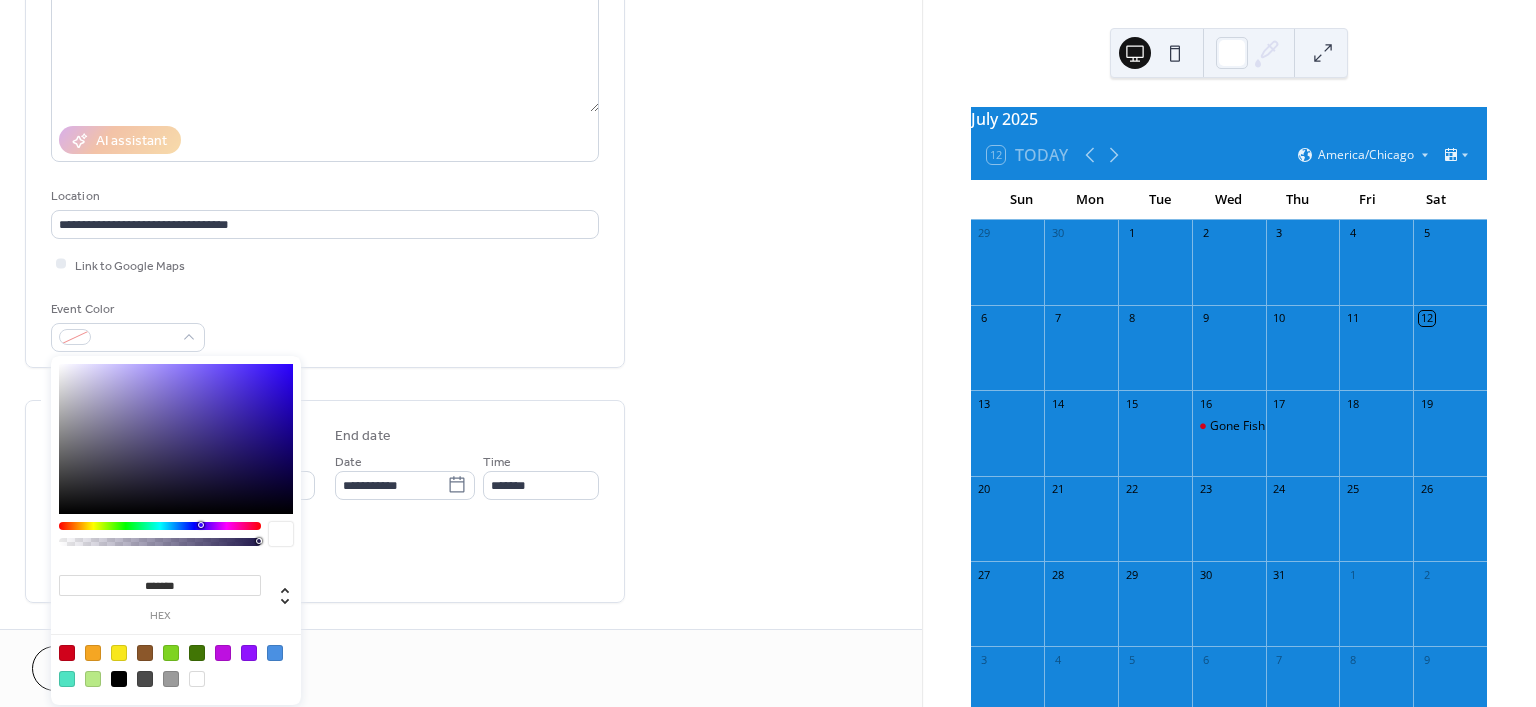 click on "Event Color" at bounding box center (325, 325) 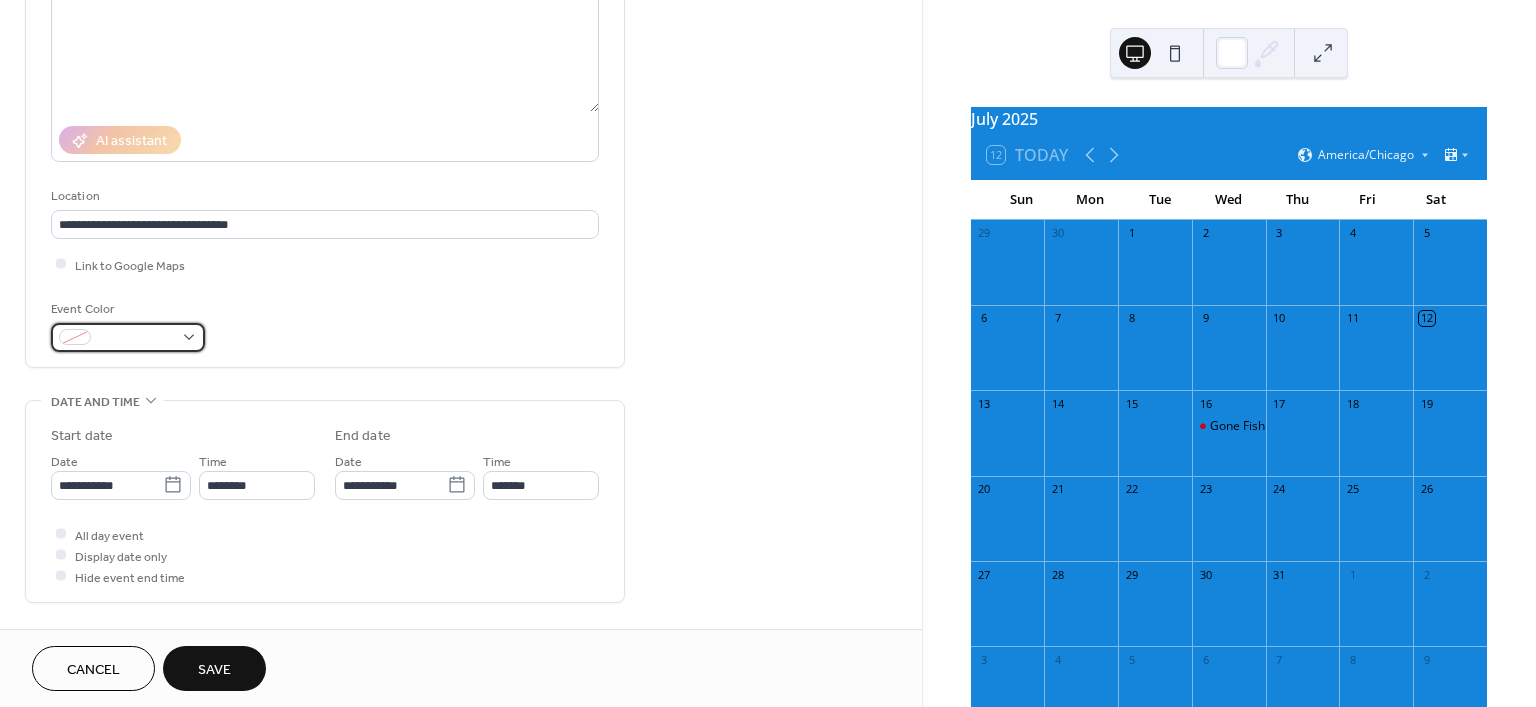 click at bounding box center [128, 337] 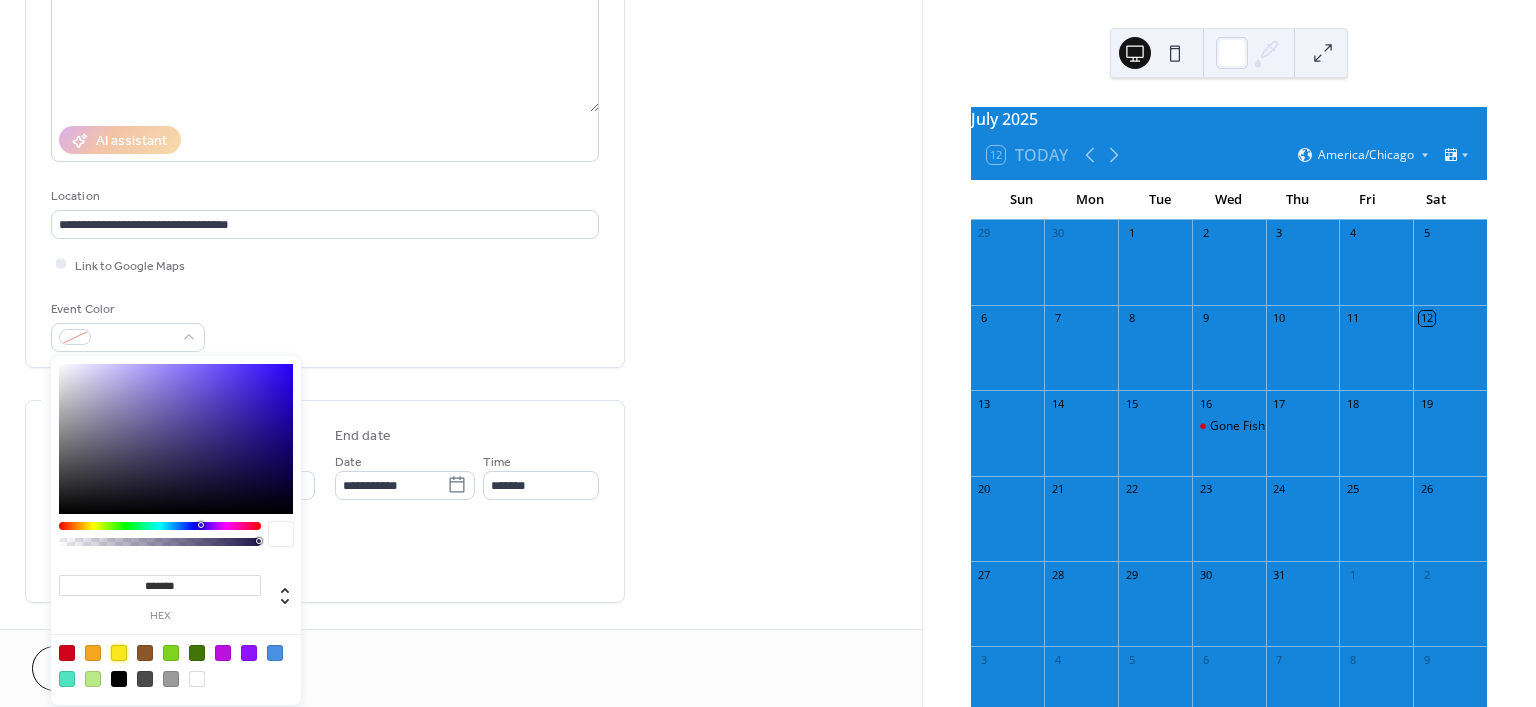 click at bounding box center (119, 653) 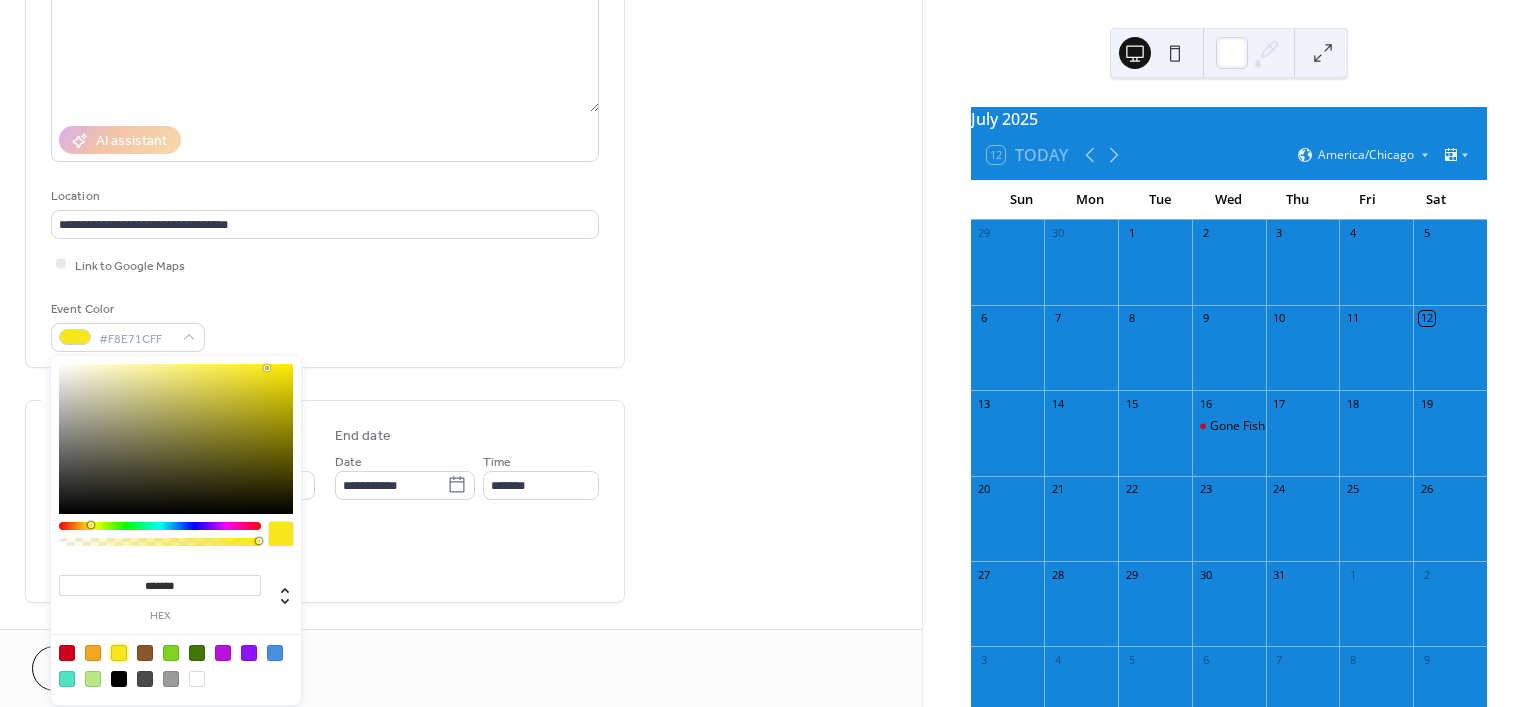 click on "Event Color #F8E71CFF" at bounding box center (325, 325) 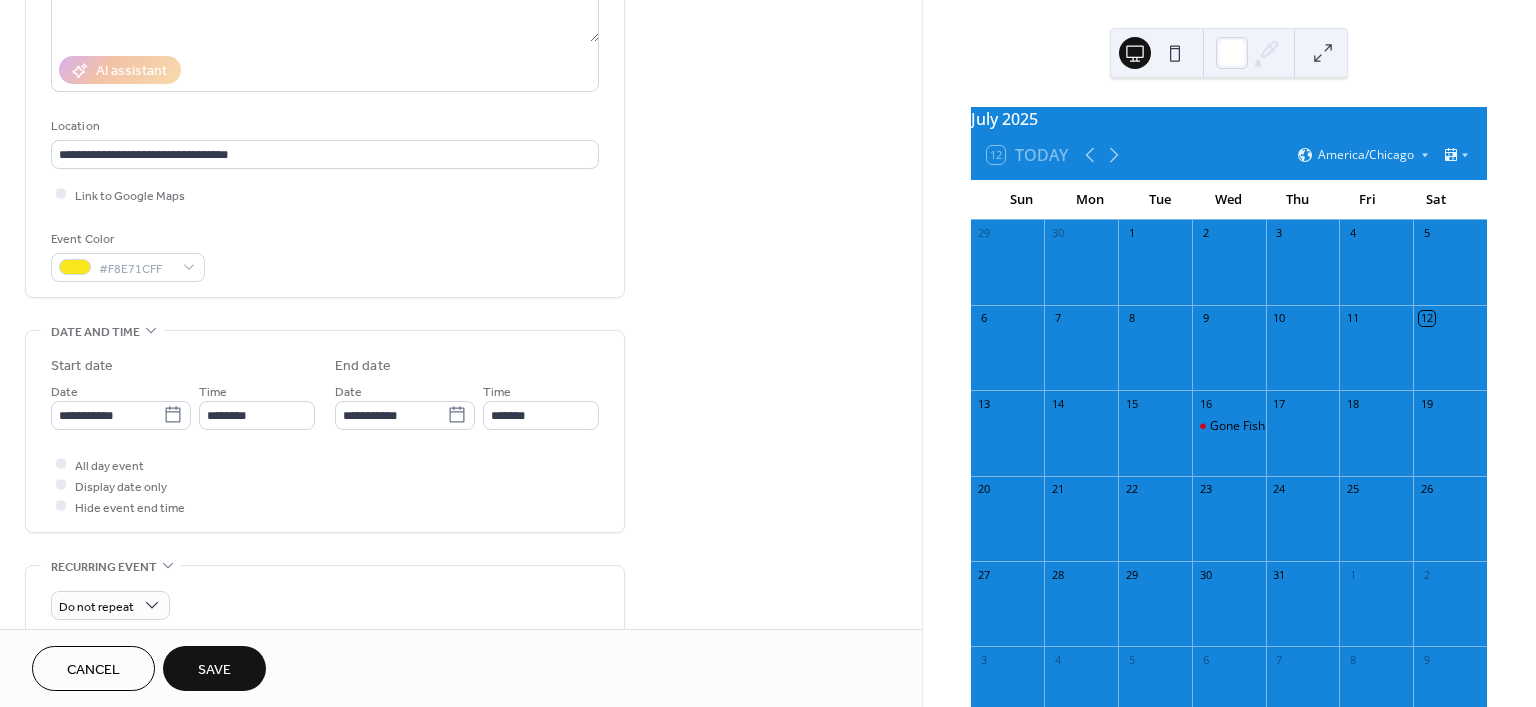 scroll, scrollTop: 333, scrollLeft: 0, axis: vertical 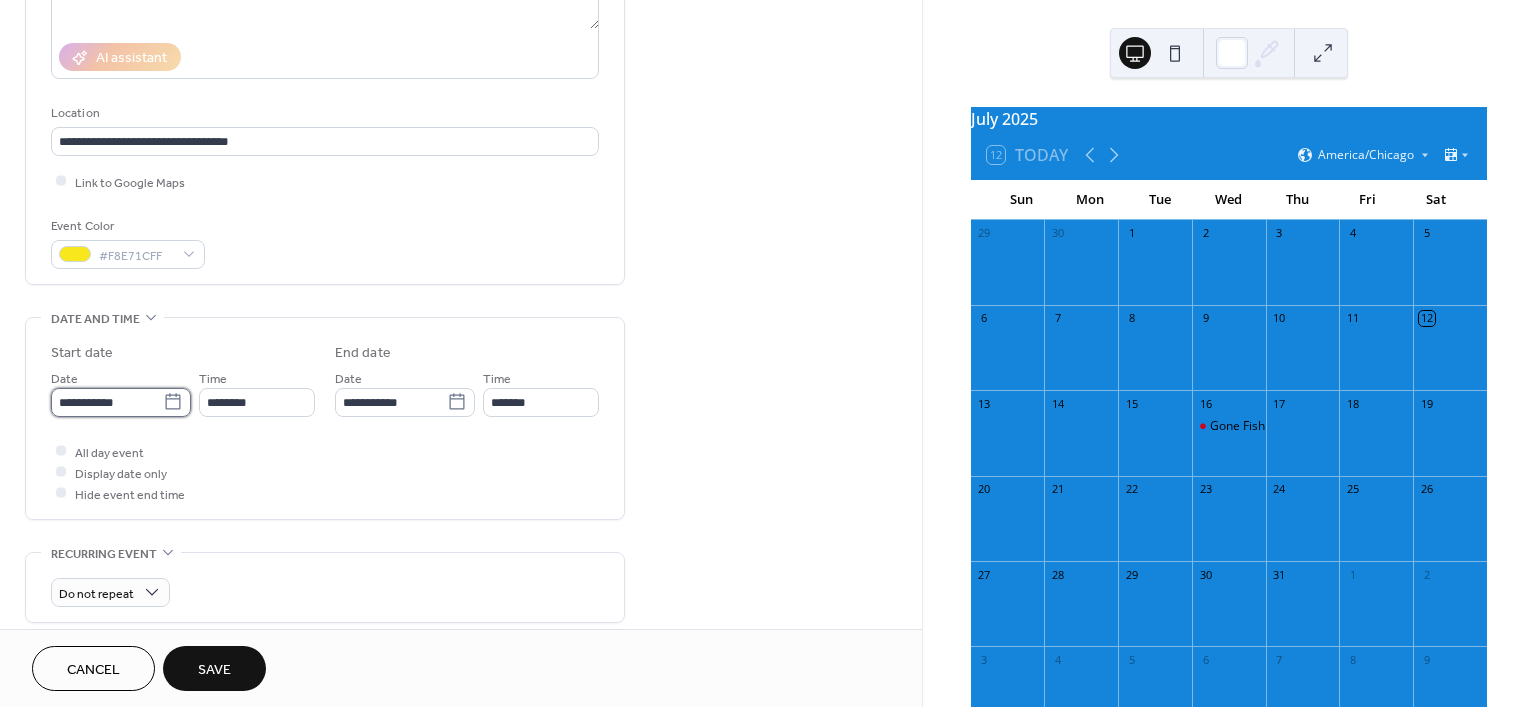 click on "**********" at bounding box center [107, 402] 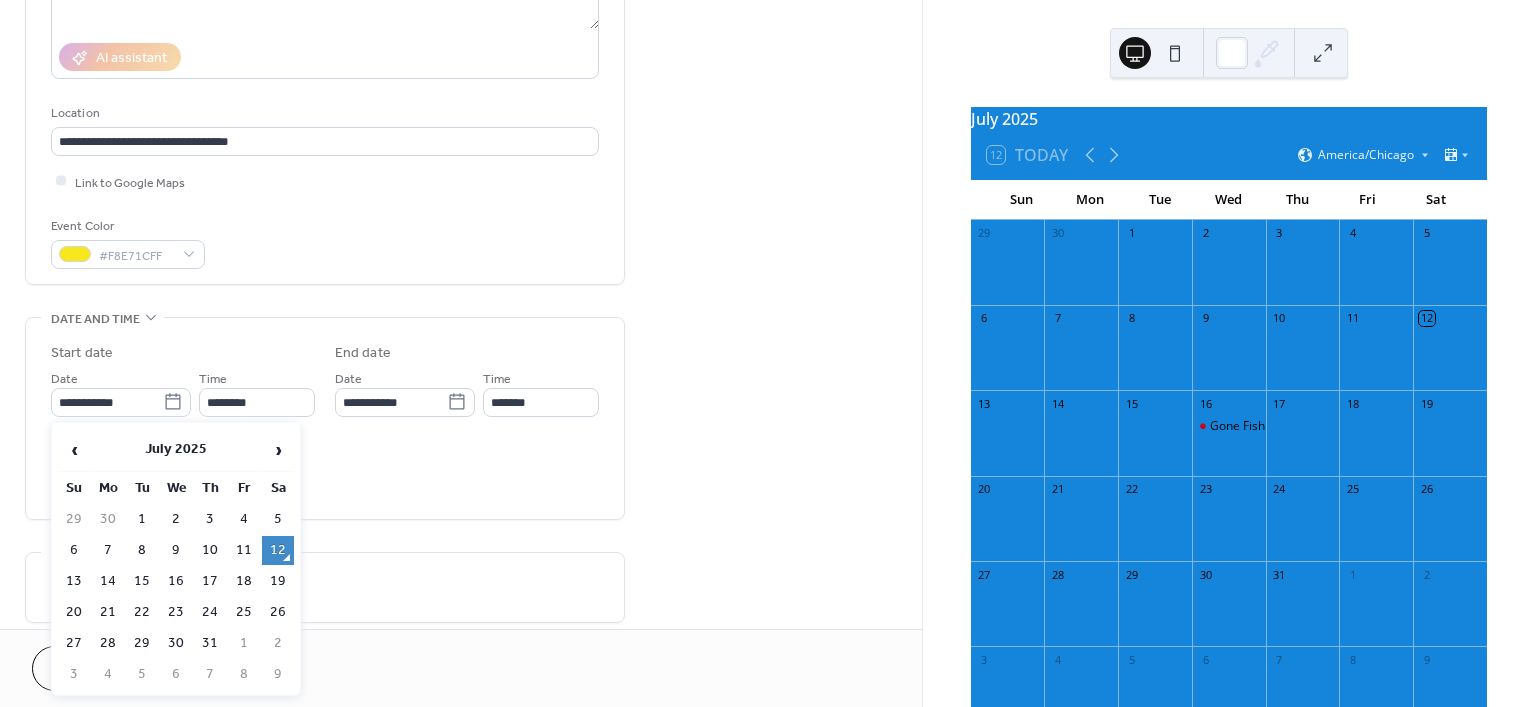 click on "23" at bounding box center [176, 612] 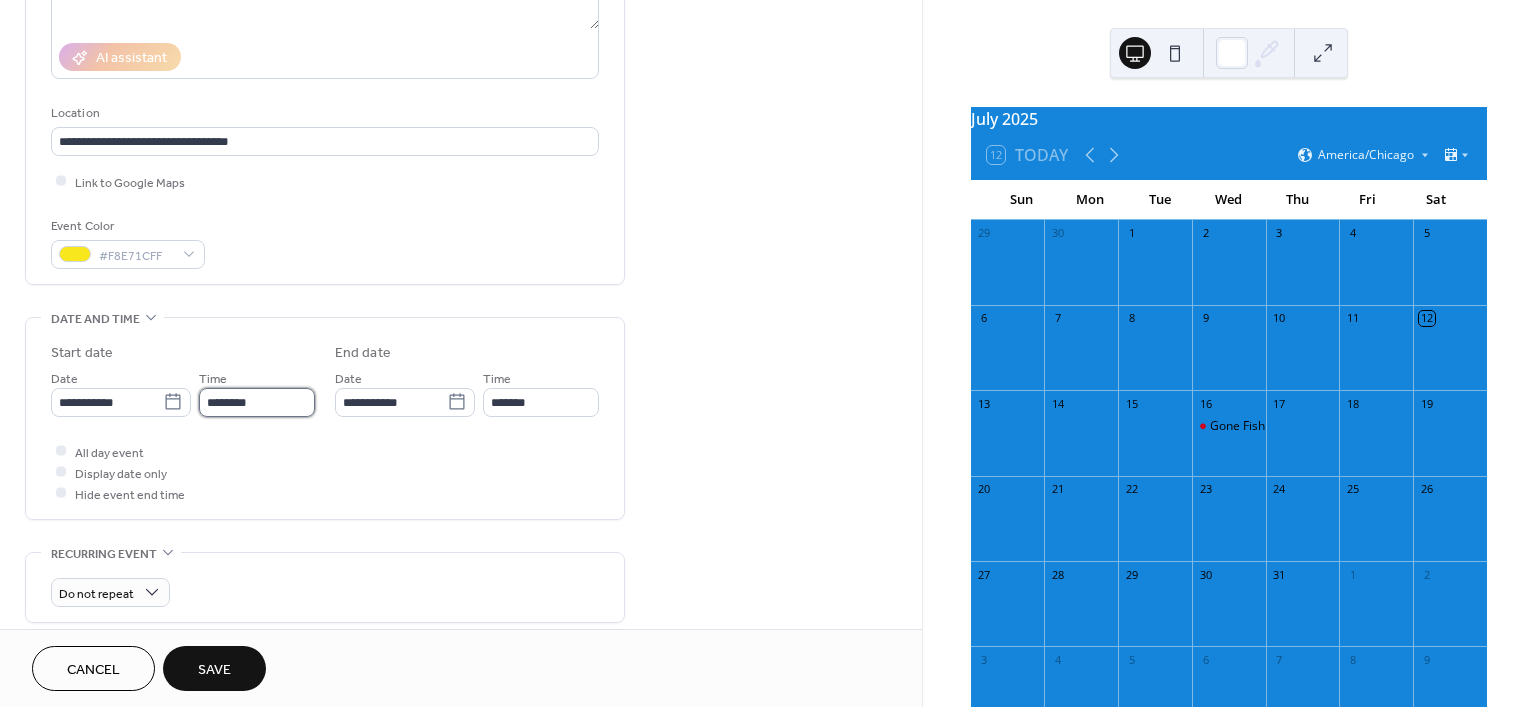 click on "********" at bounding box center (257, 402) 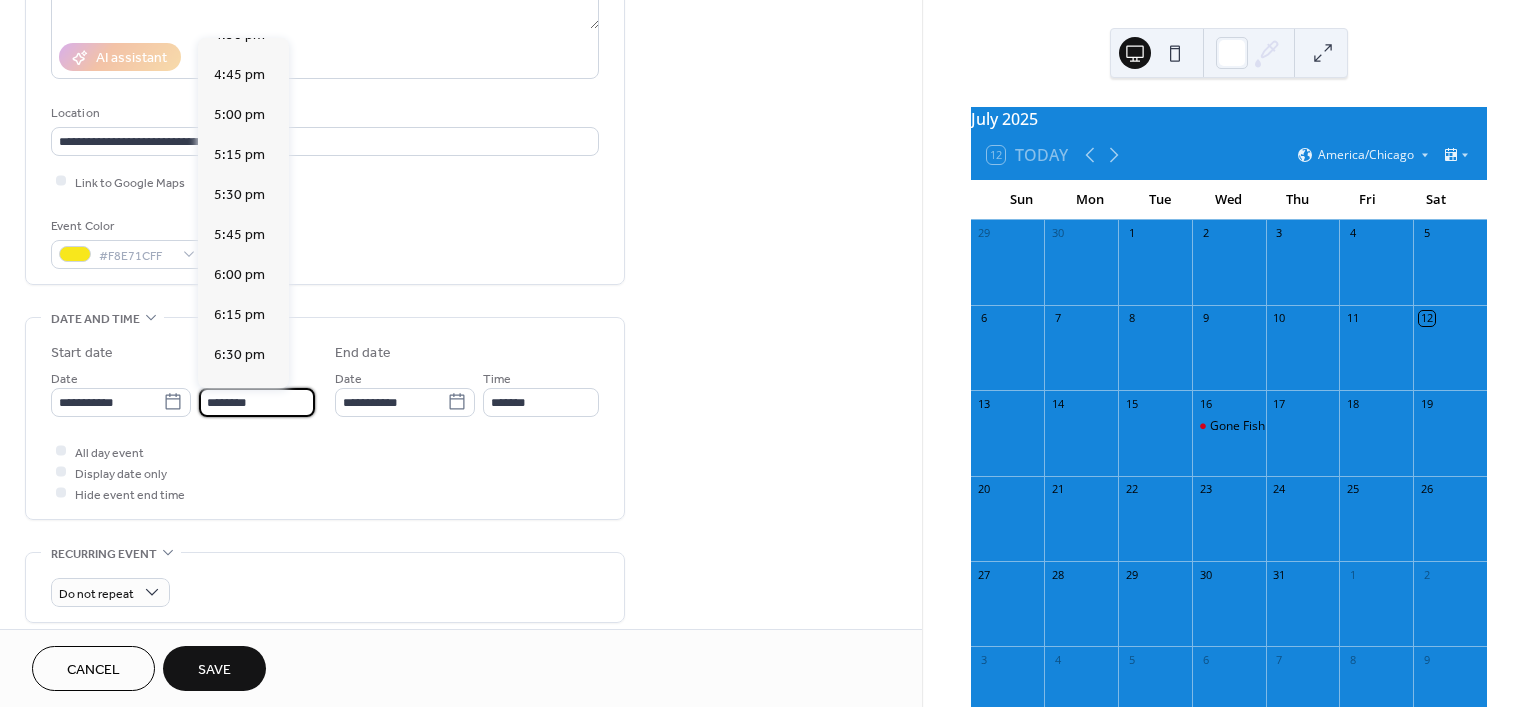 scroll, scrollTop: 2705, scrollLeft: 0, axis: vertical 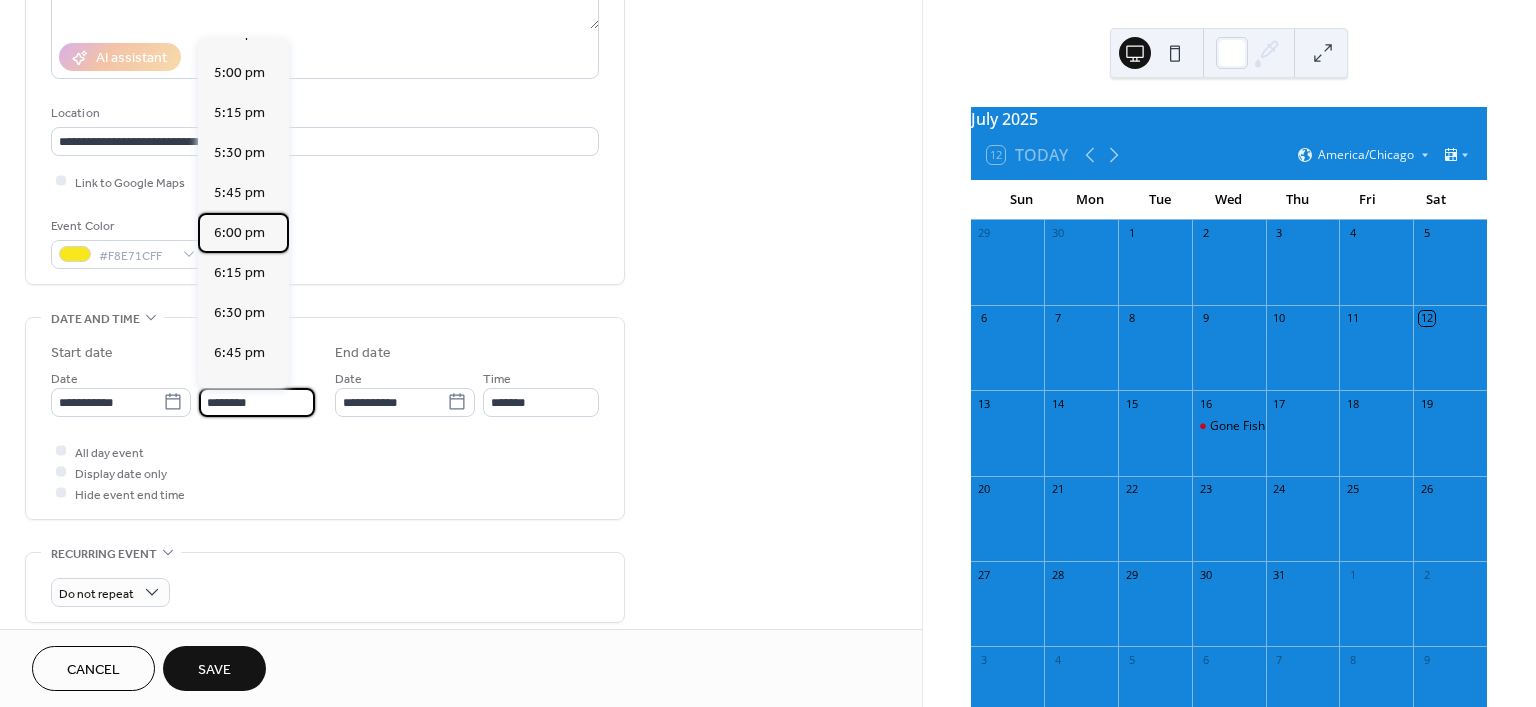 click on "6:00 pm" at bounding box center (239, 232) 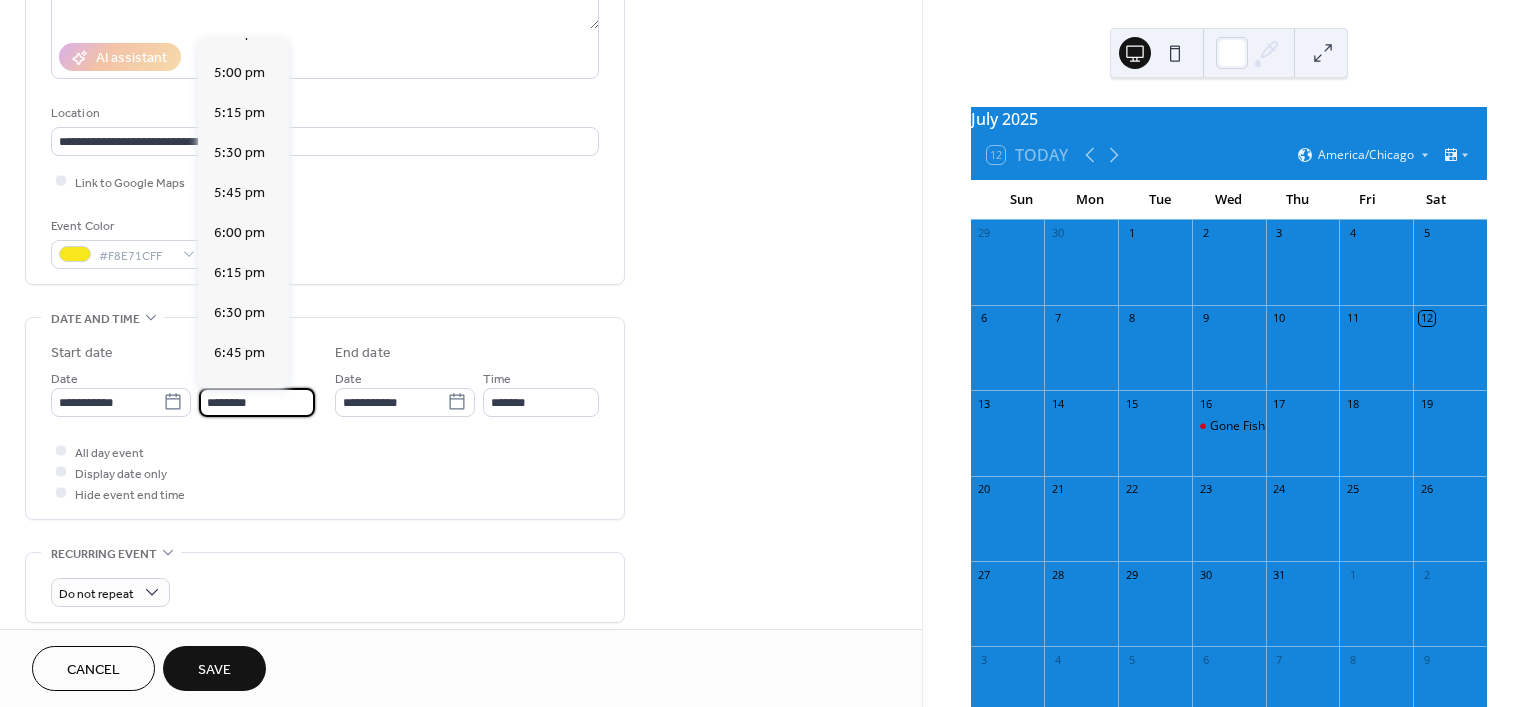 type on "*******" 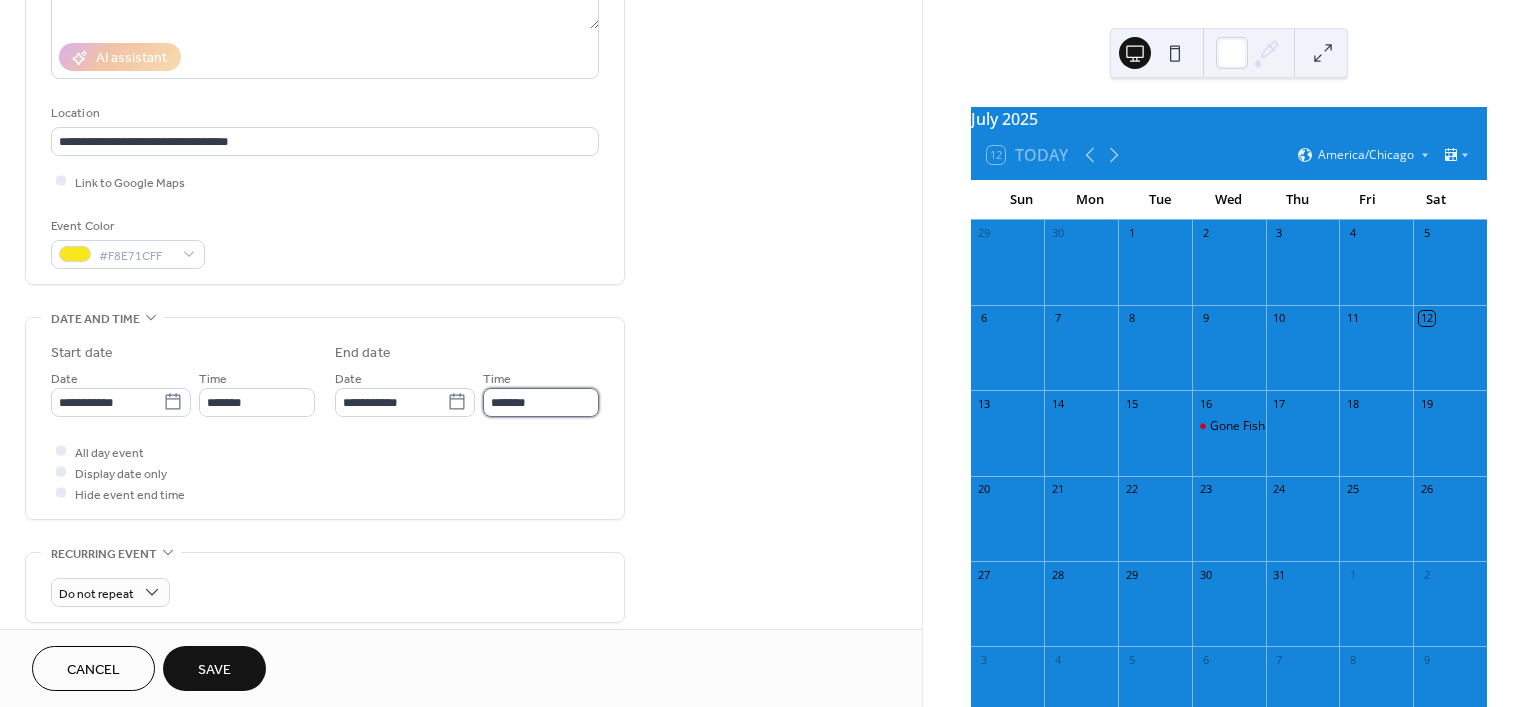 click on "*******" at bounding box center [541, 402] 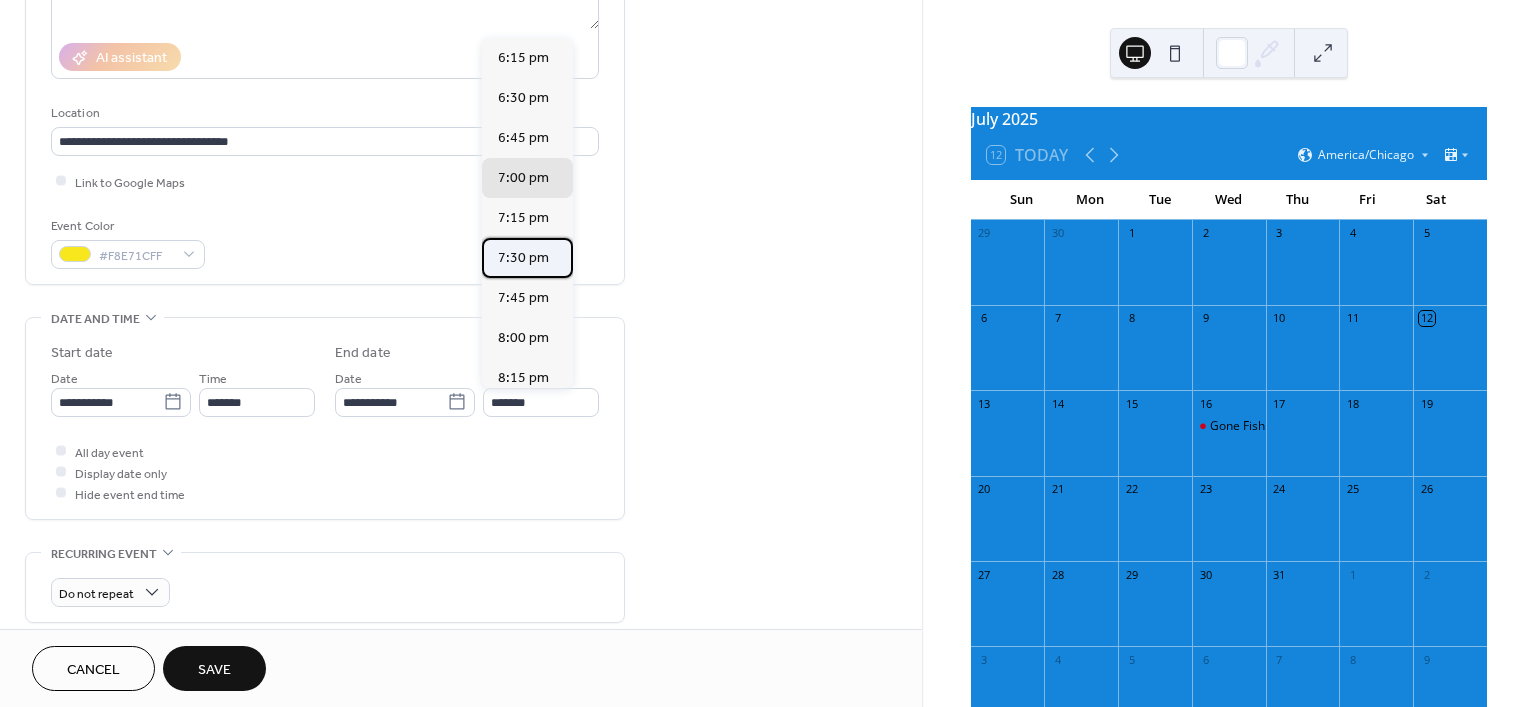 click on "7:30 pm" at bounding box center (523, 257) 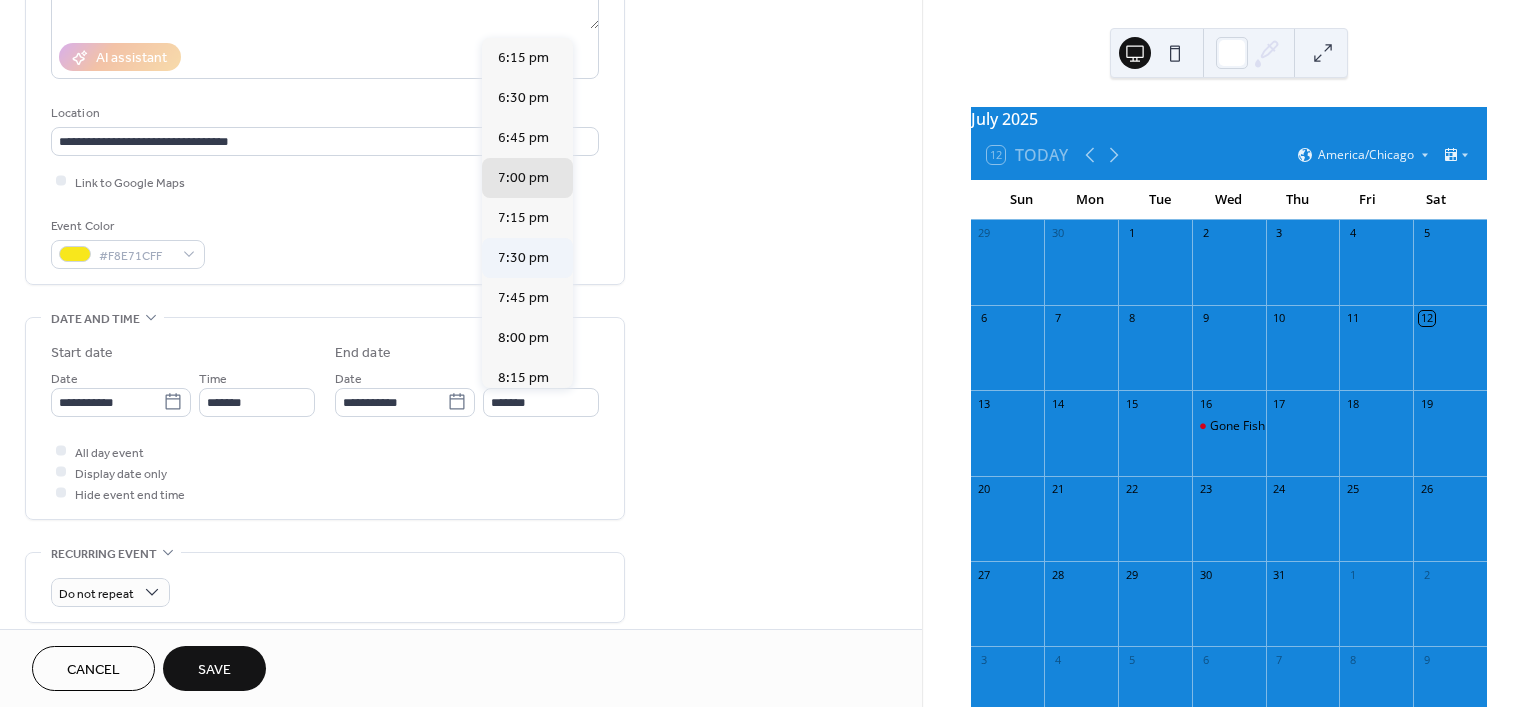 type on "*******" 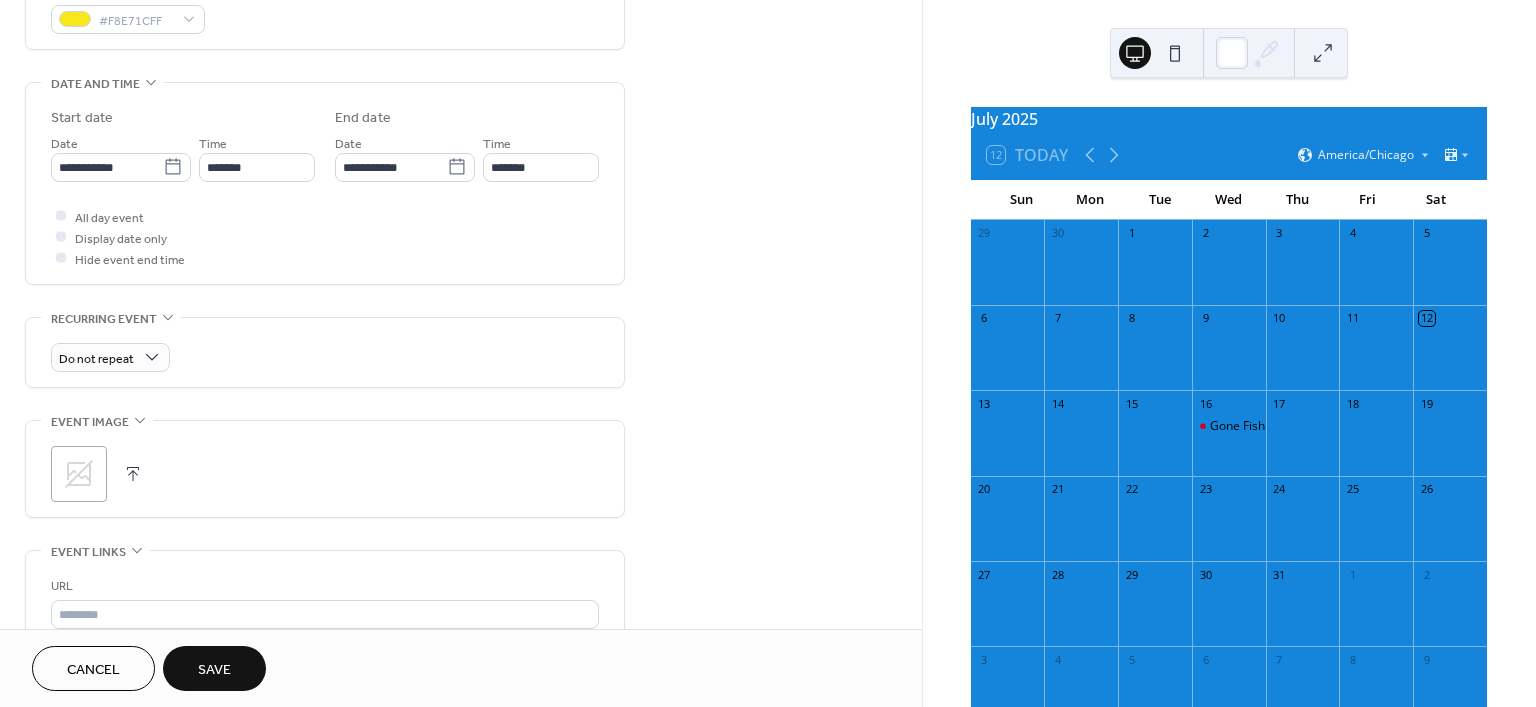 scroll, scrollTop: 625, scrollLeft: 0, axis: vertical 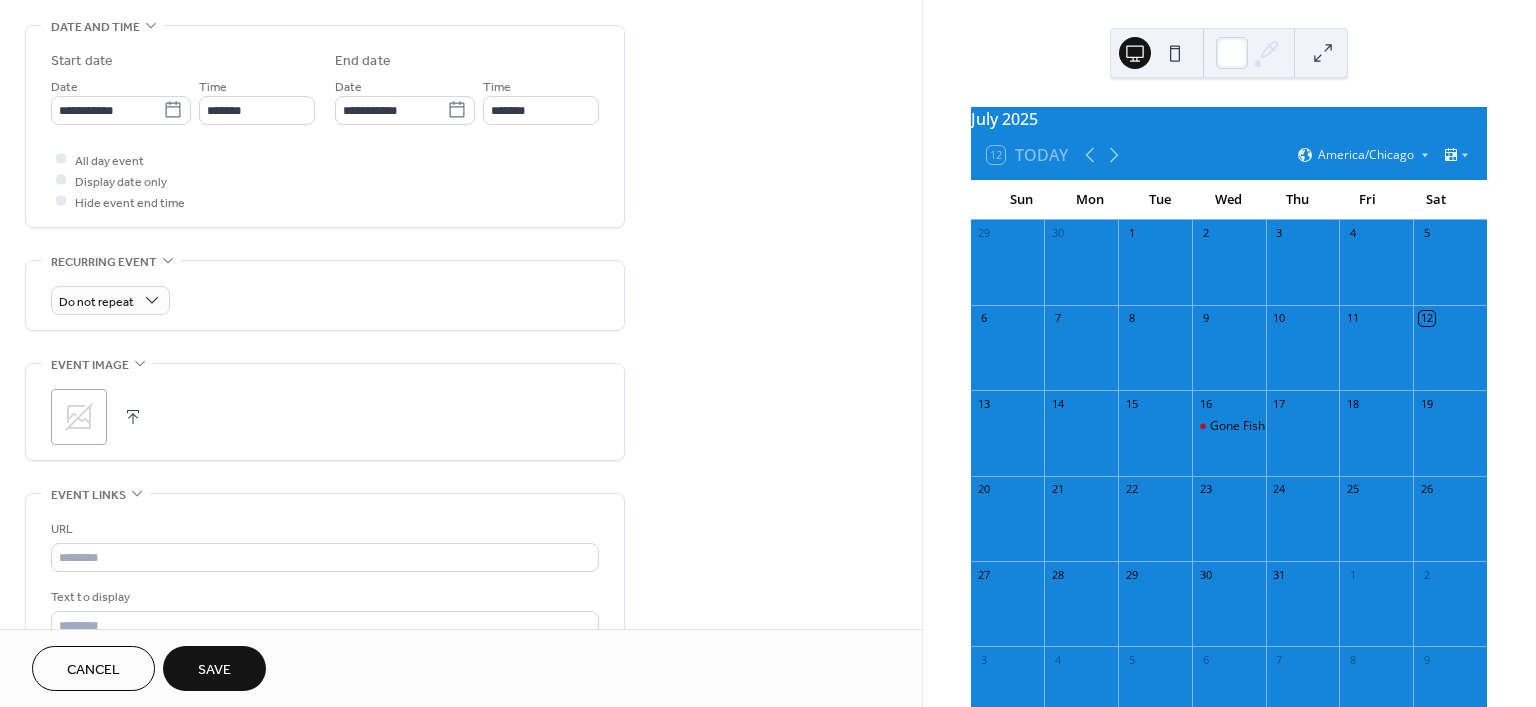 click 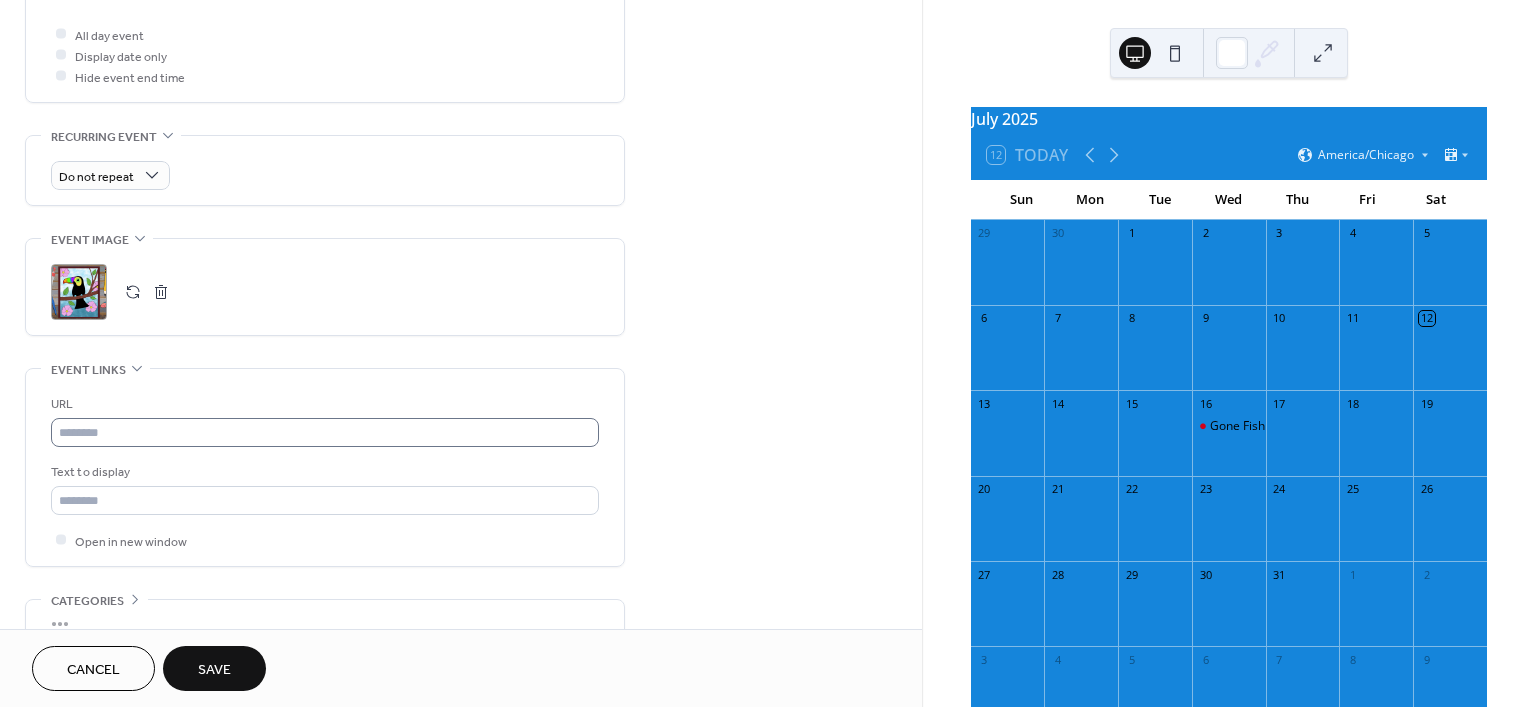 scroll, scrollTop: 791, scrollLeft: 0, axis: vertical 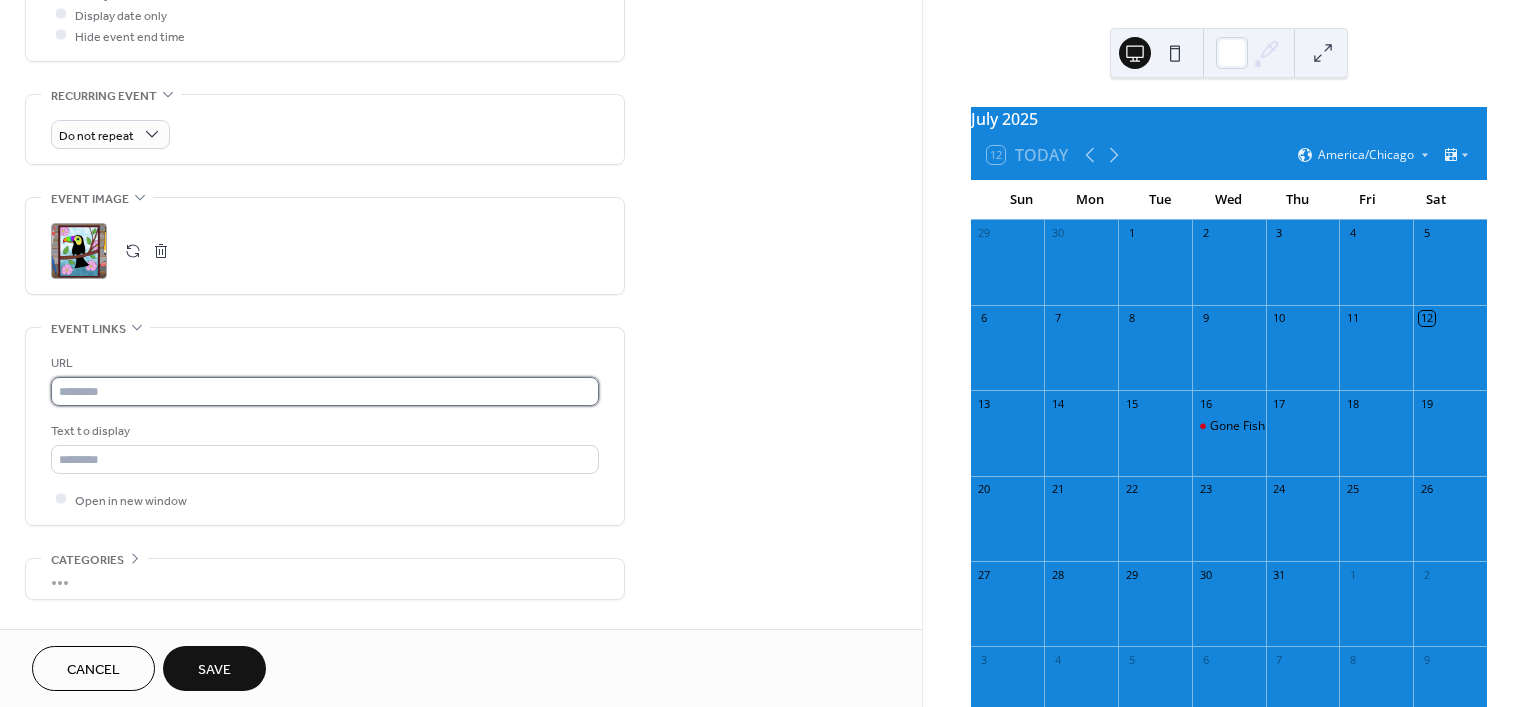 click at bounding box center [325, 391] 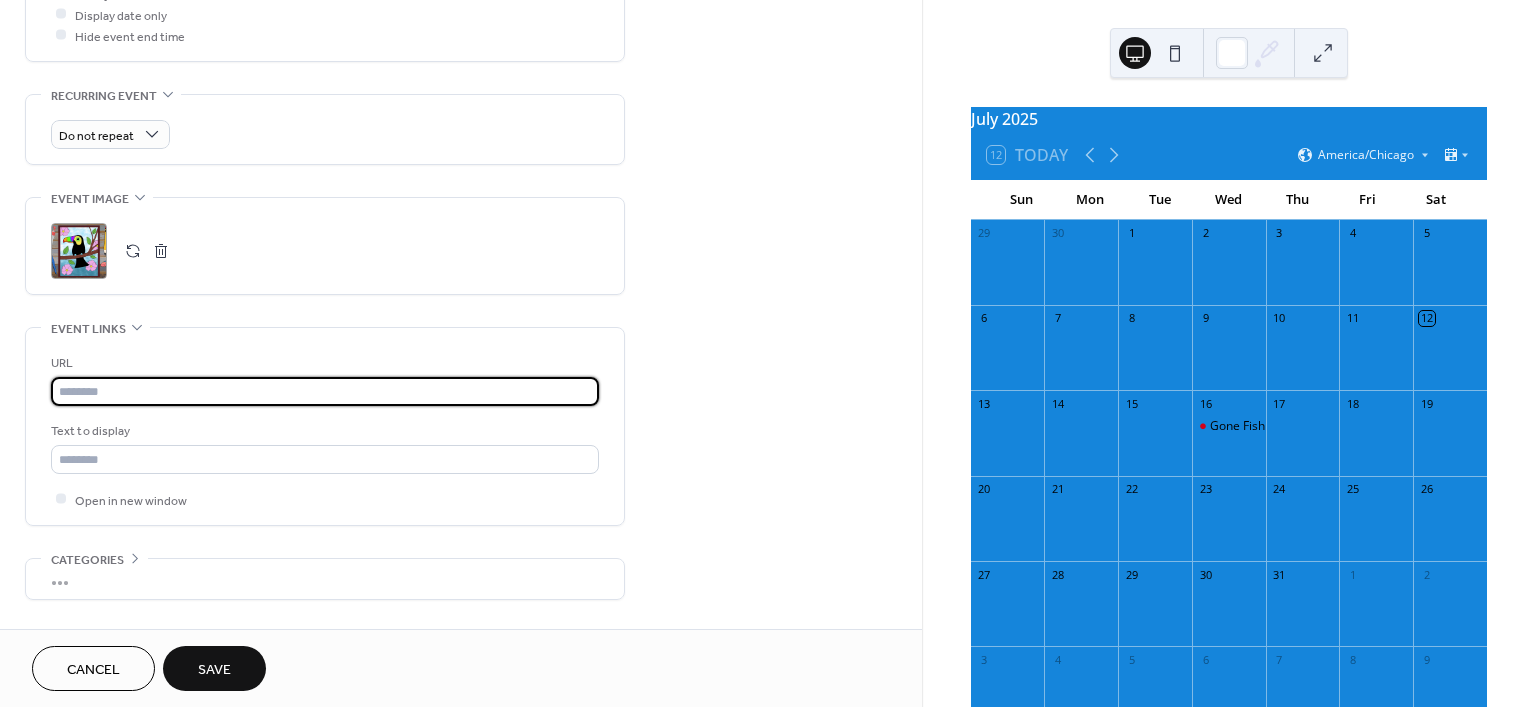 paste on "**********" 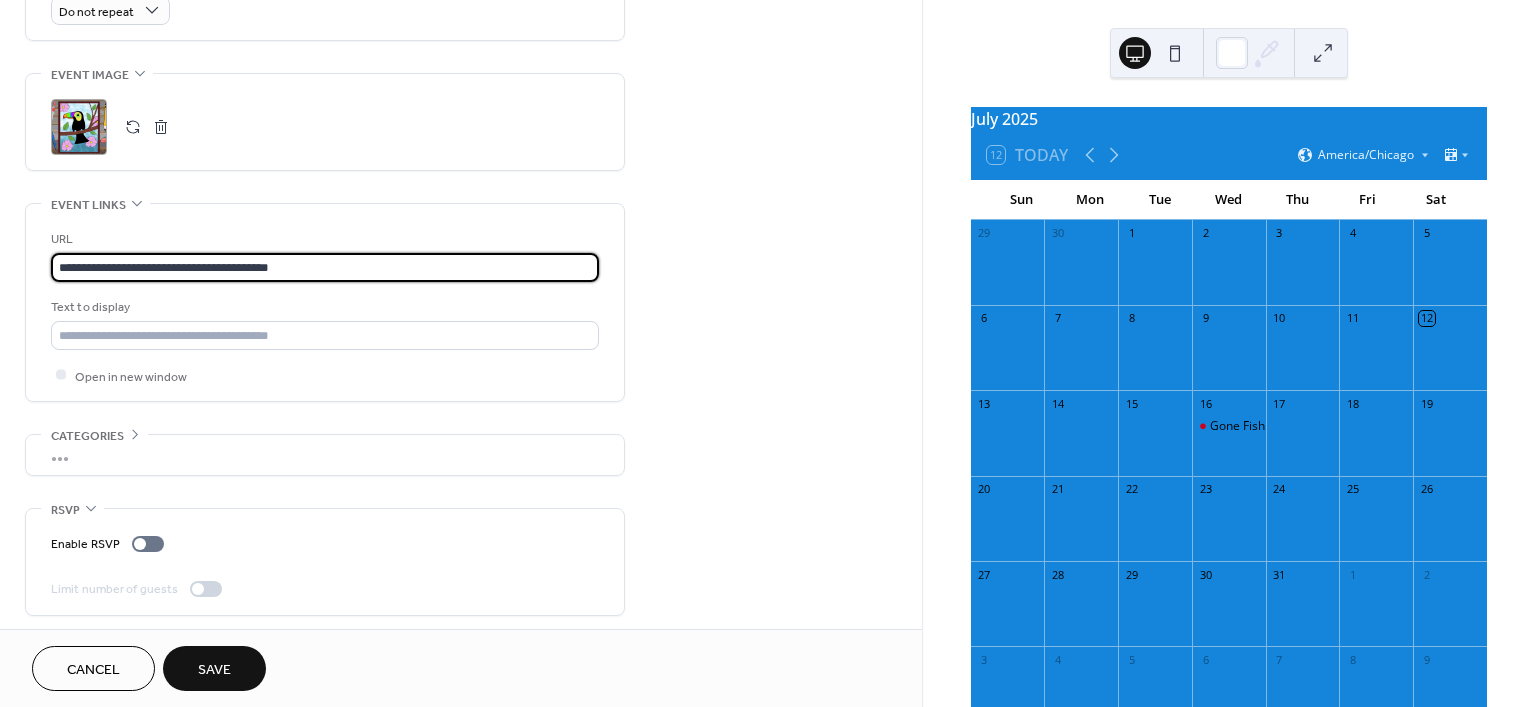 scroll, scrollTop: 927, scrollLeft: 0, axis: vertical 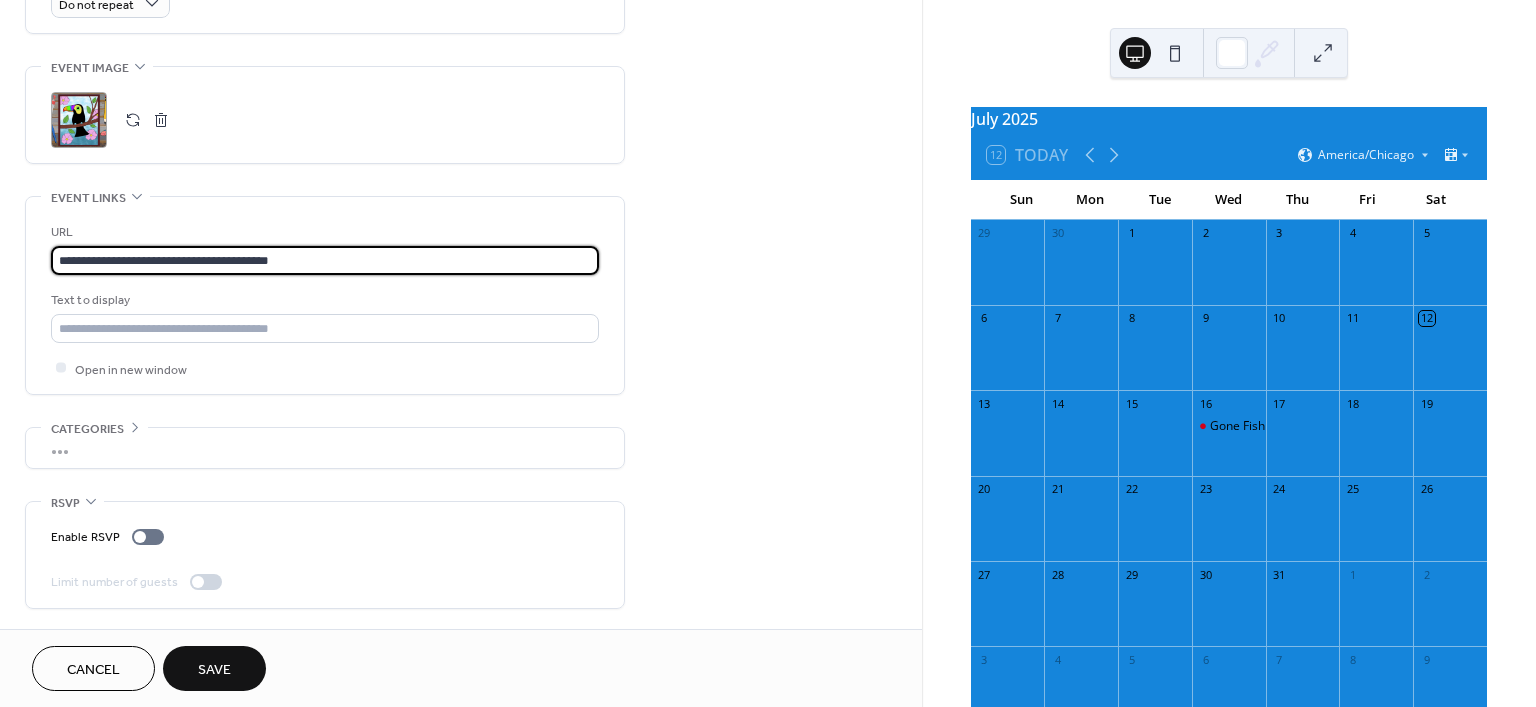 type on "**********" 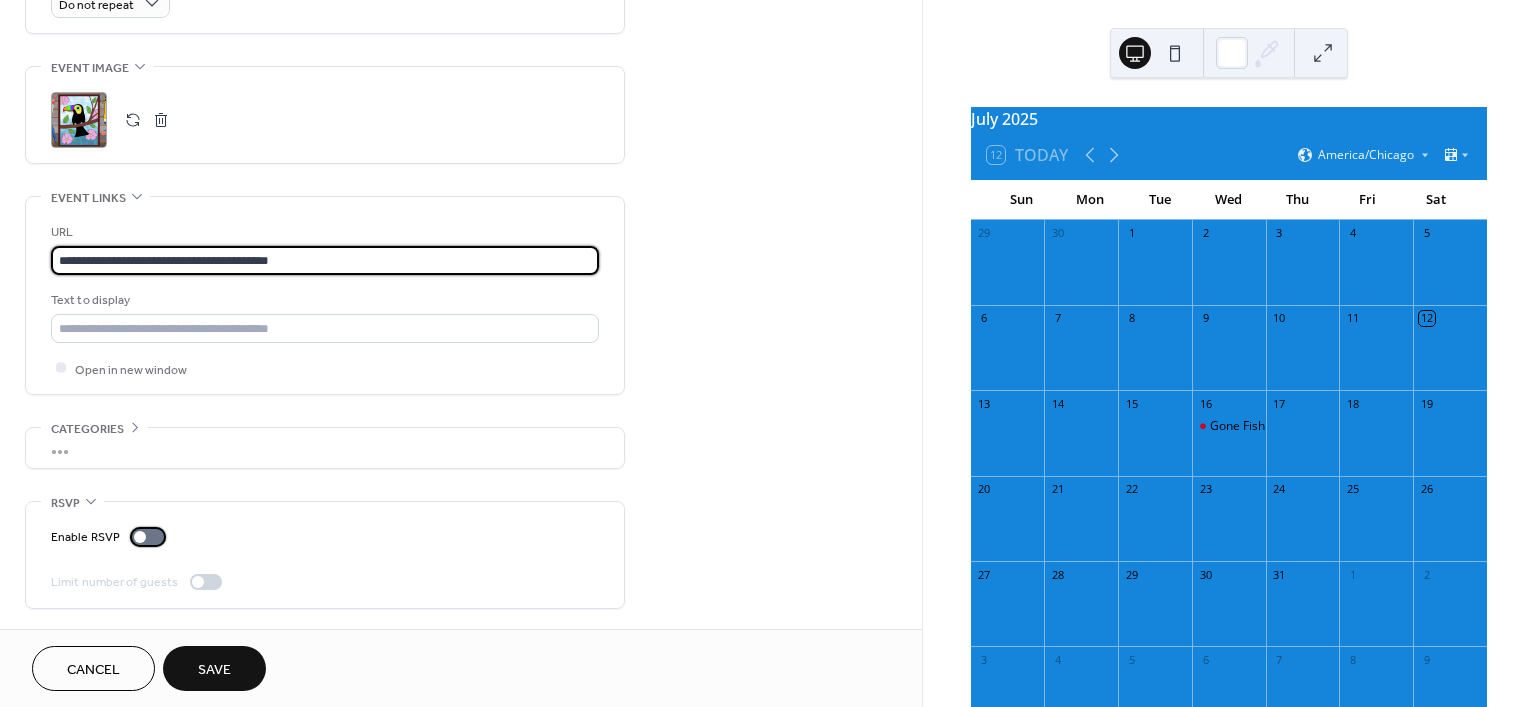 click at bounding box center [148, 537] 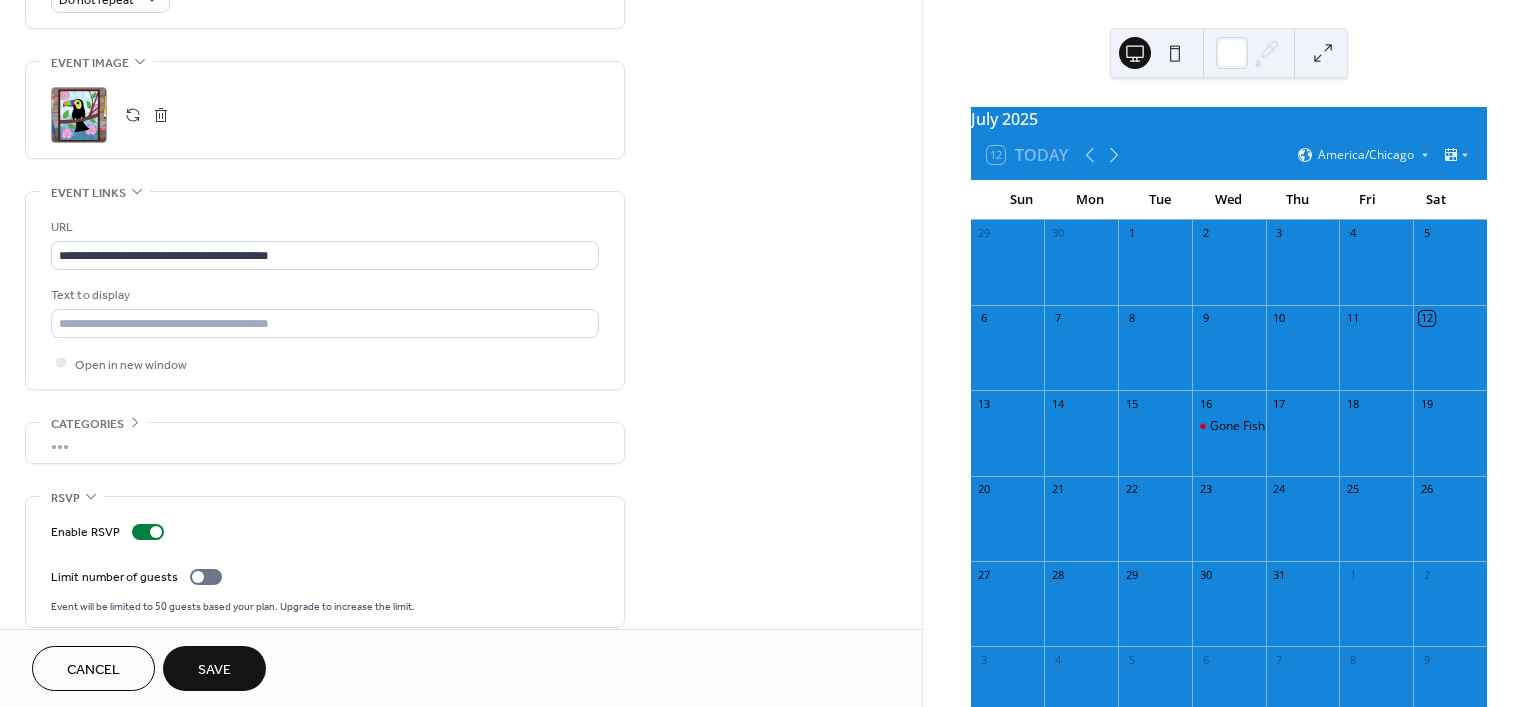 click on "Save" at bounding box center (214, 668) 